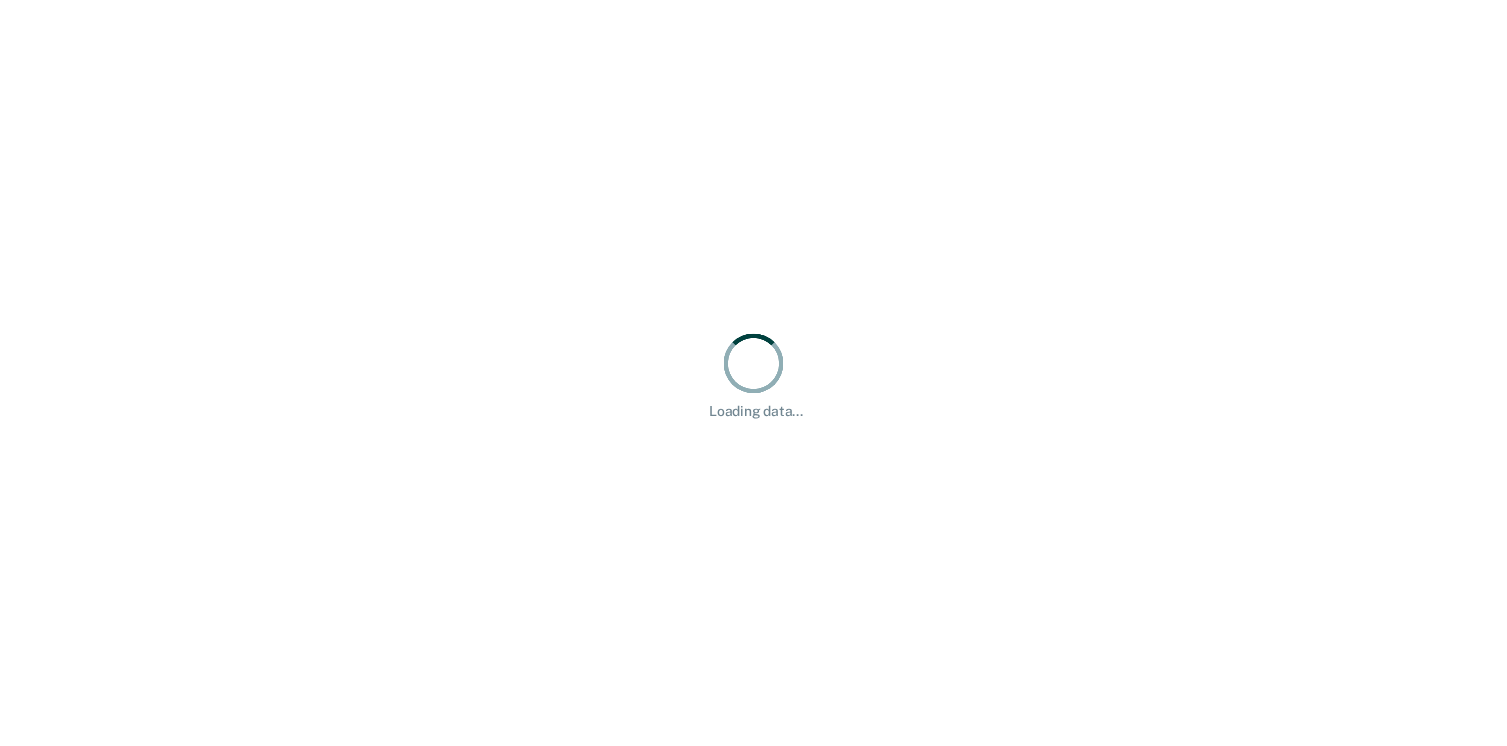 scroll, scrollTop: 0, scrollLeft: 0, axis: both 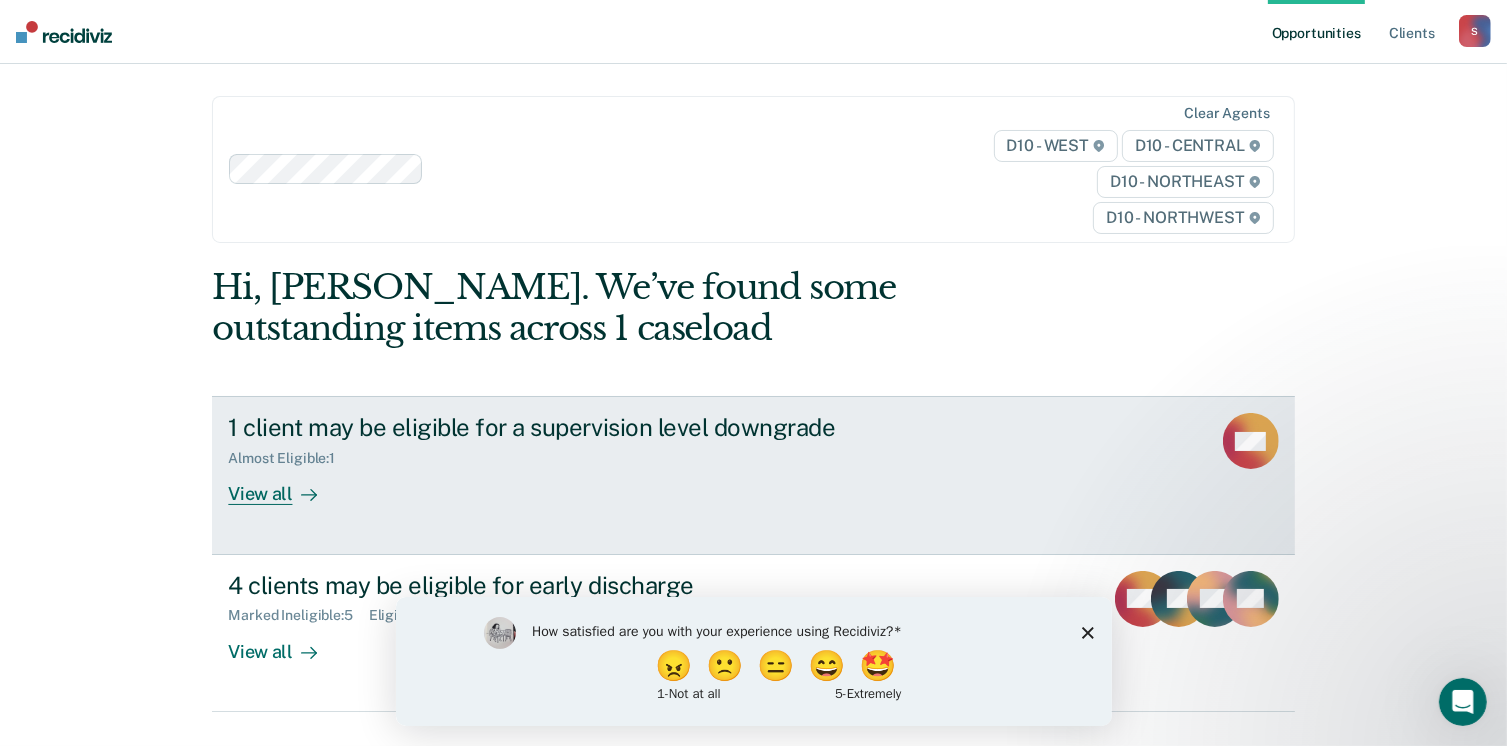 click on "View all" at bounding box center (284, 486) 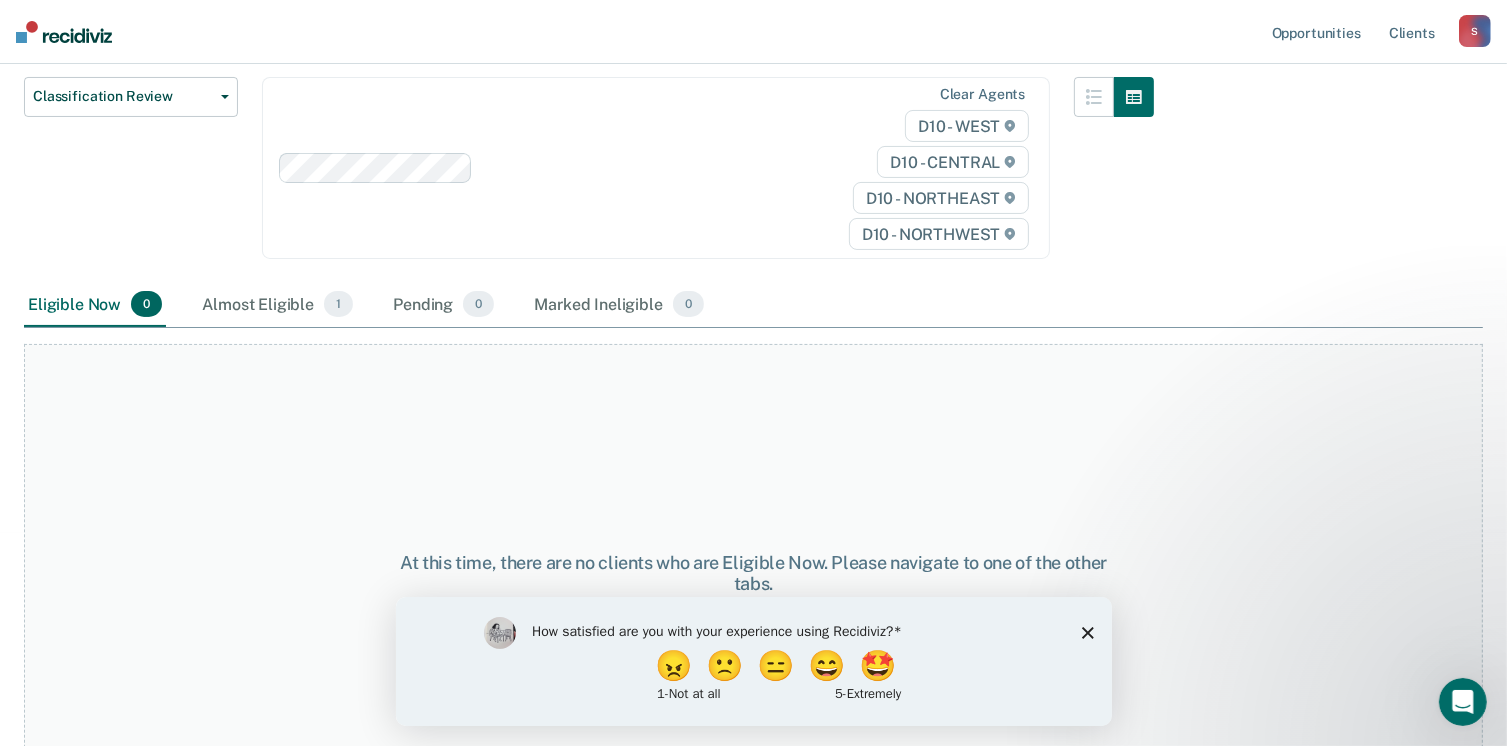scroll, scrollTop: 282, scrollLeft: 0, axis: vertical 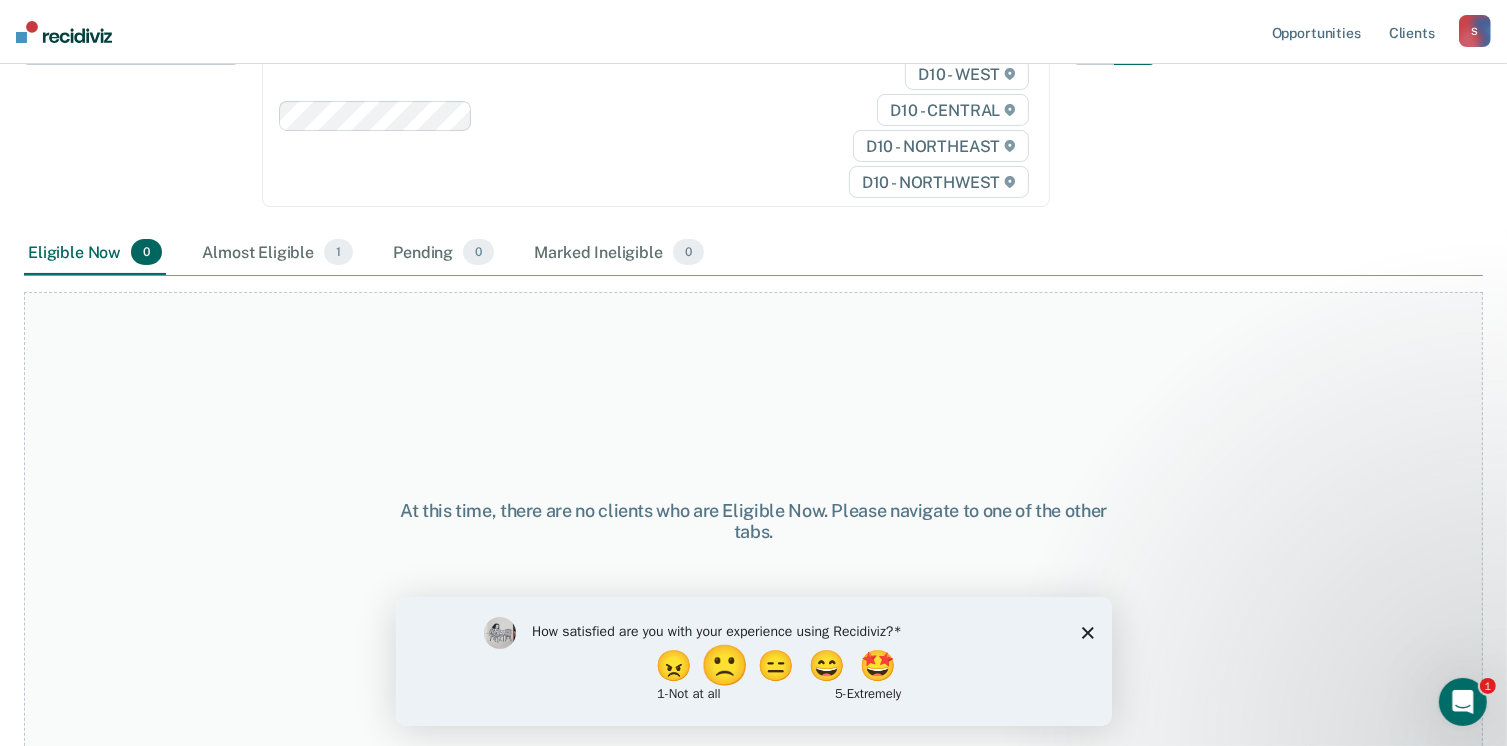 click on "🙁" at bounding box center [726, 665] 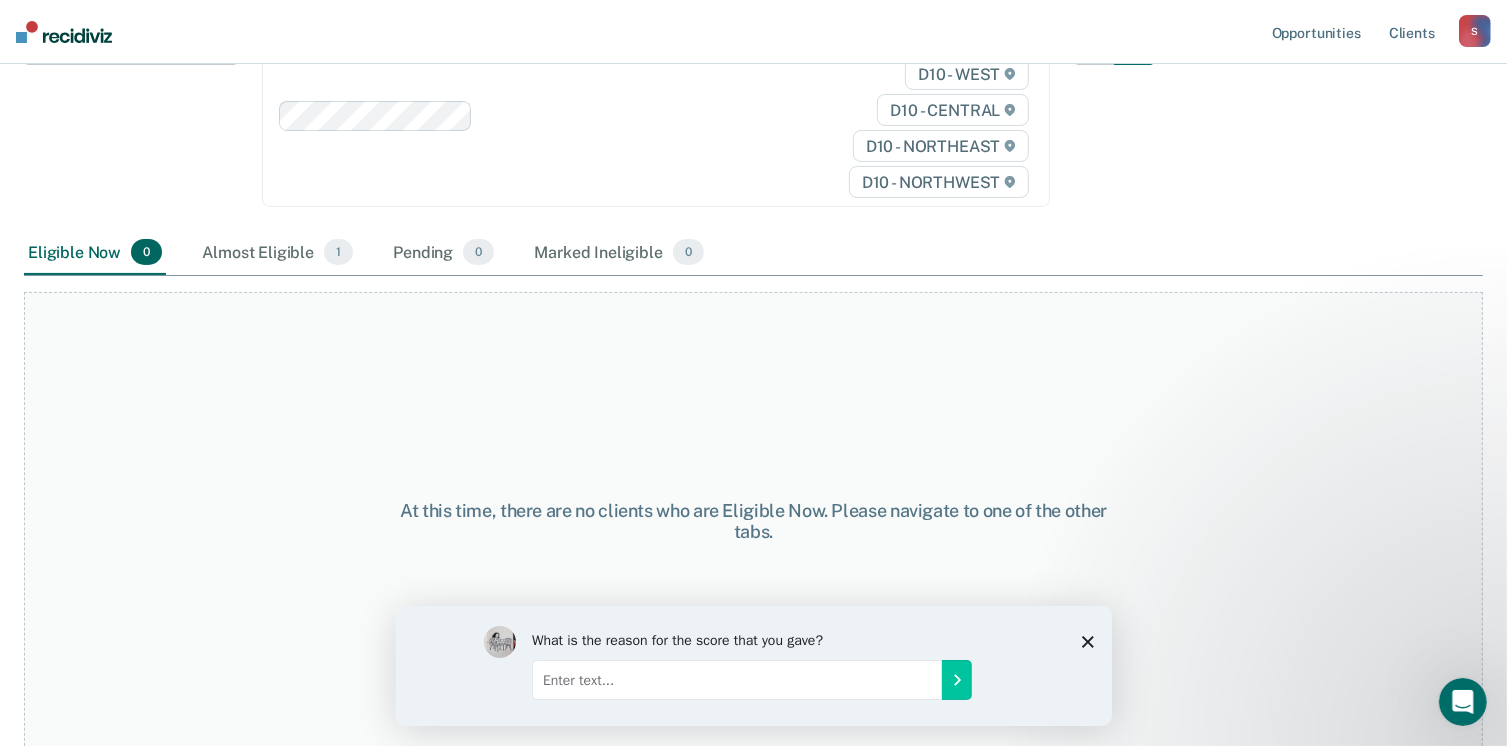 click at bounding box center (736, 679) 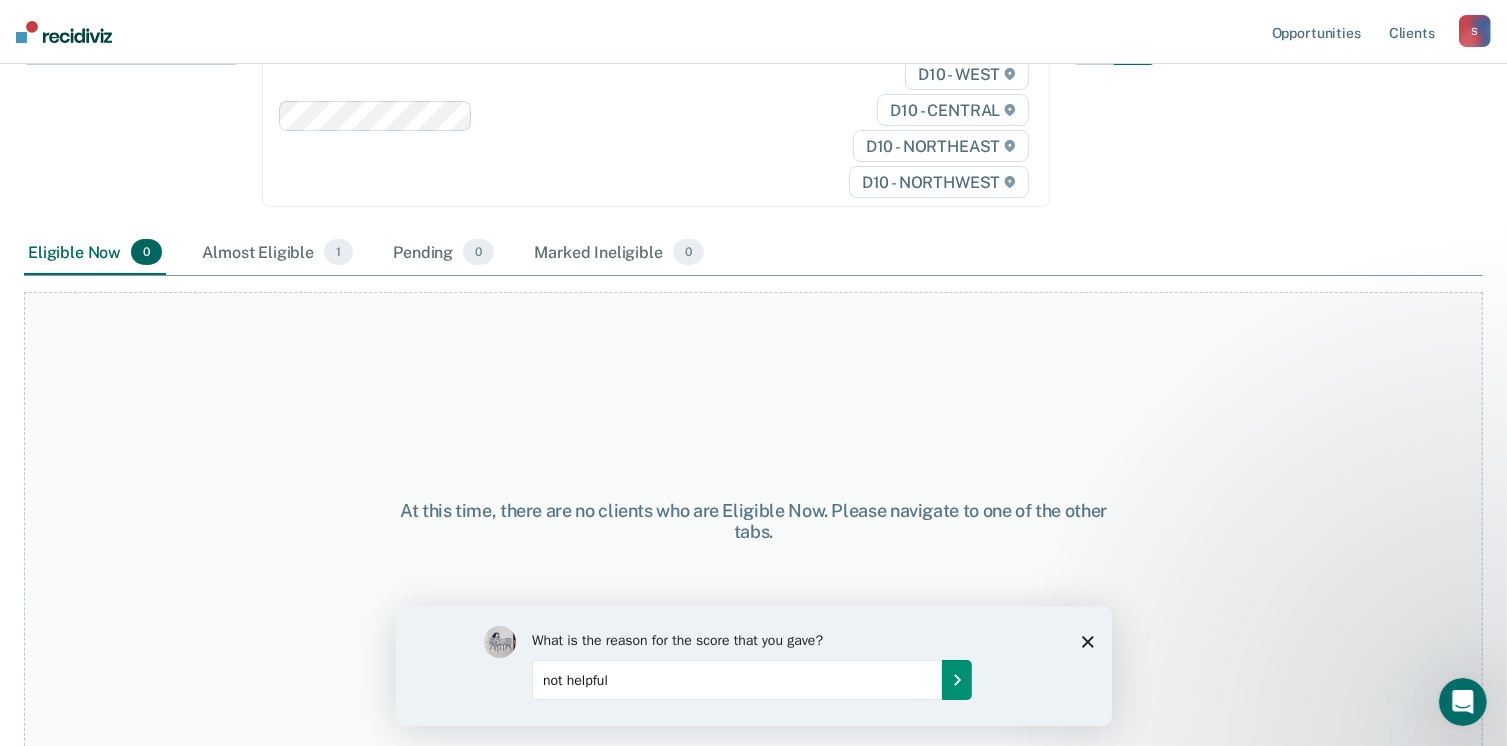 type on "not helpful" 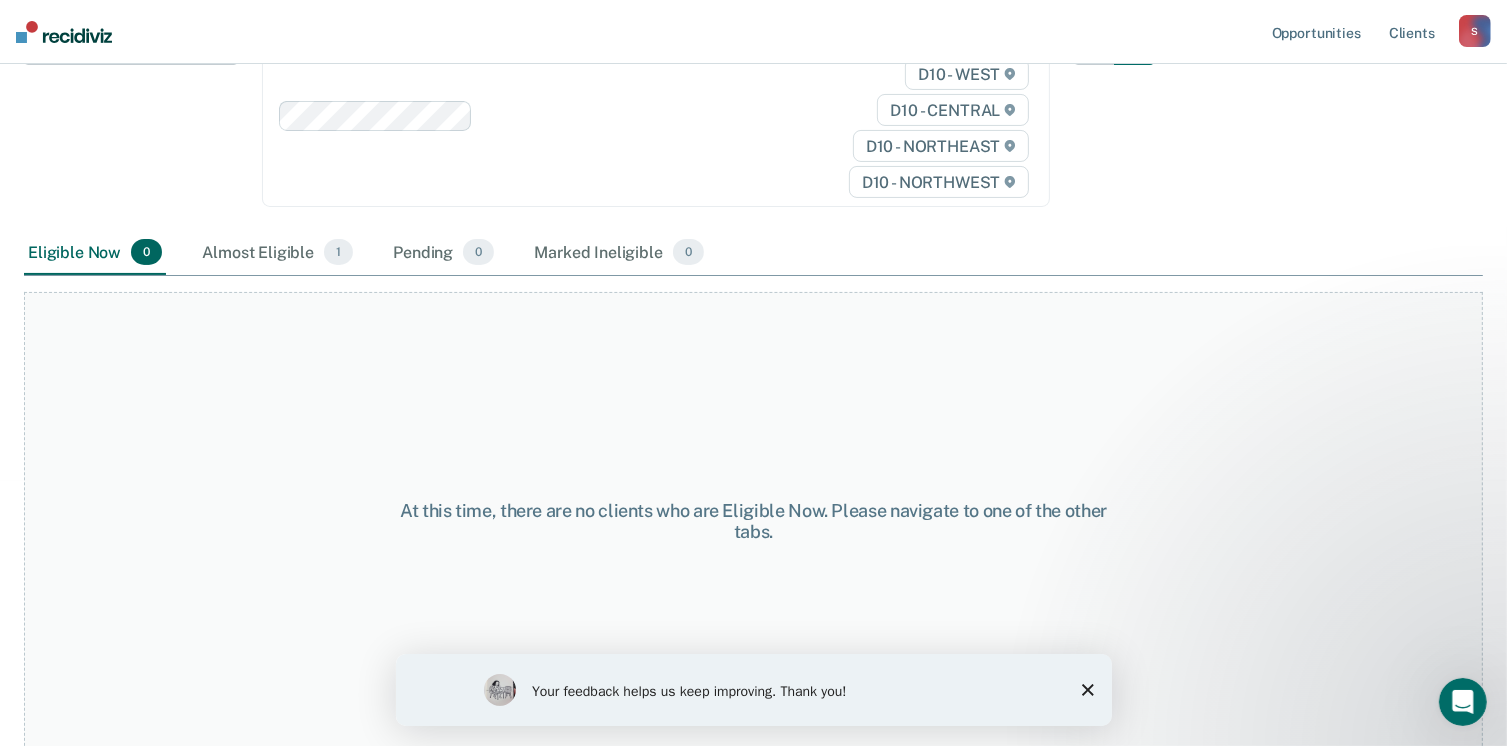 scroll, scrollTop: 0, scrollLeft: 0, axis: both 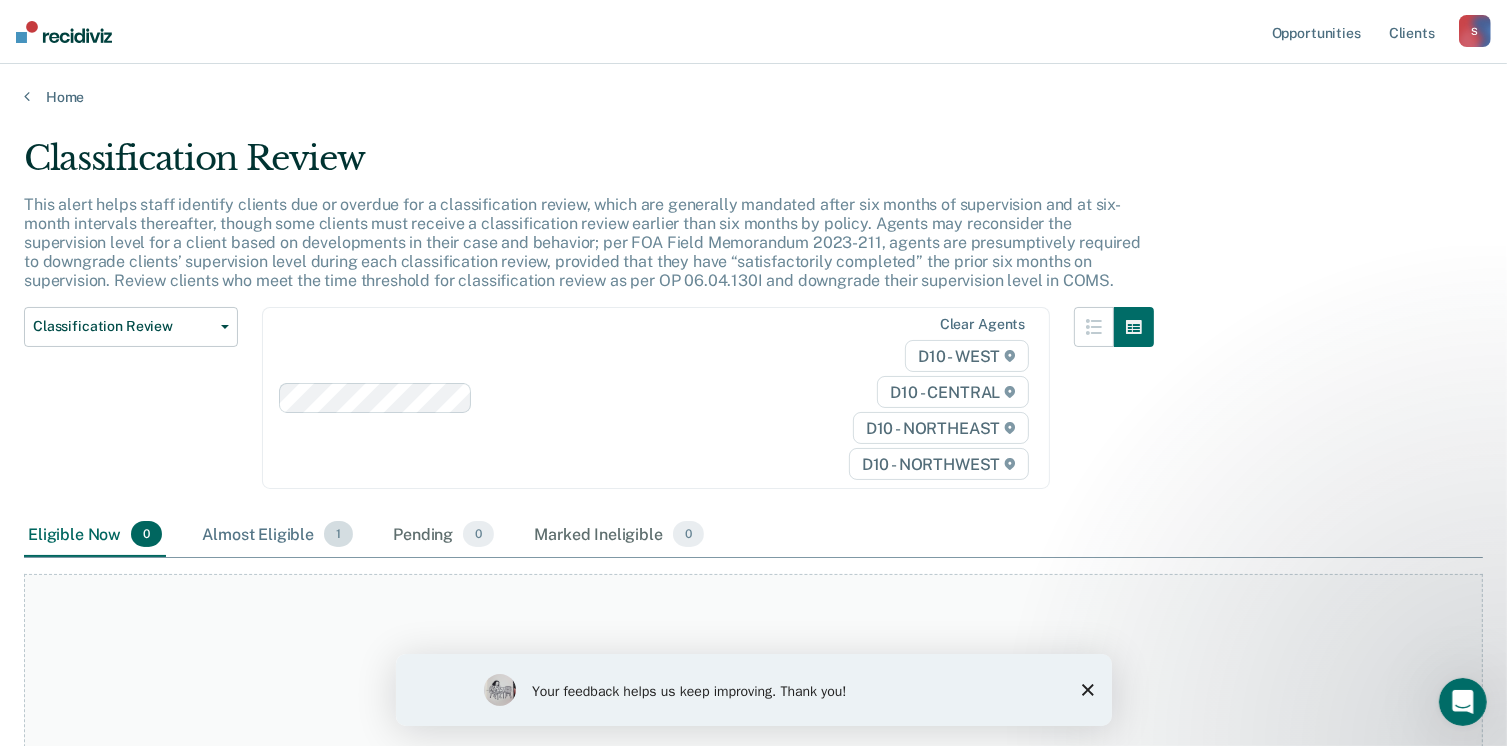 click on "Almost Eligible 1" at bounding box center [277, 535] 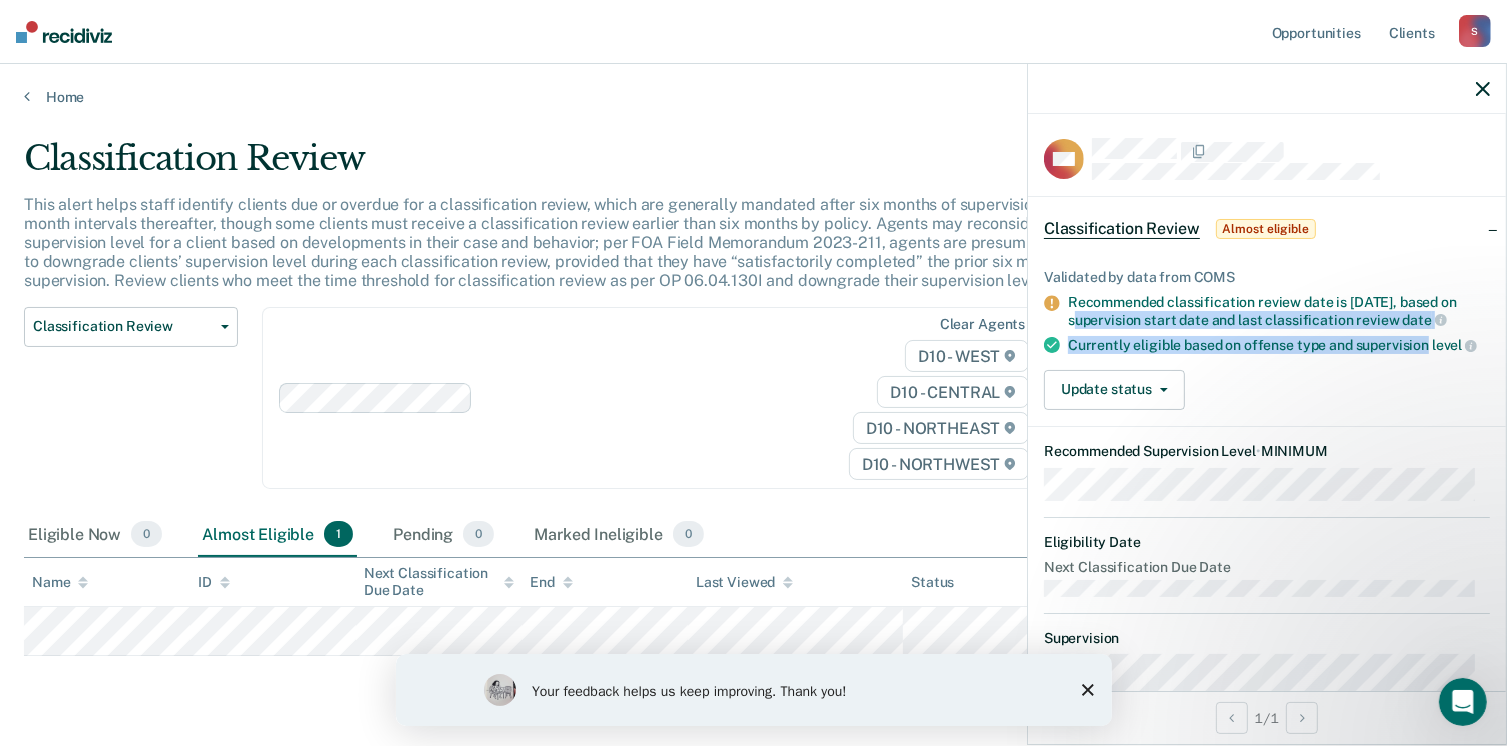 drag, startPoint x: 1486, startPoint y: 293, endPoint x: 1492, endPoint y: 327, distance: 34.525352 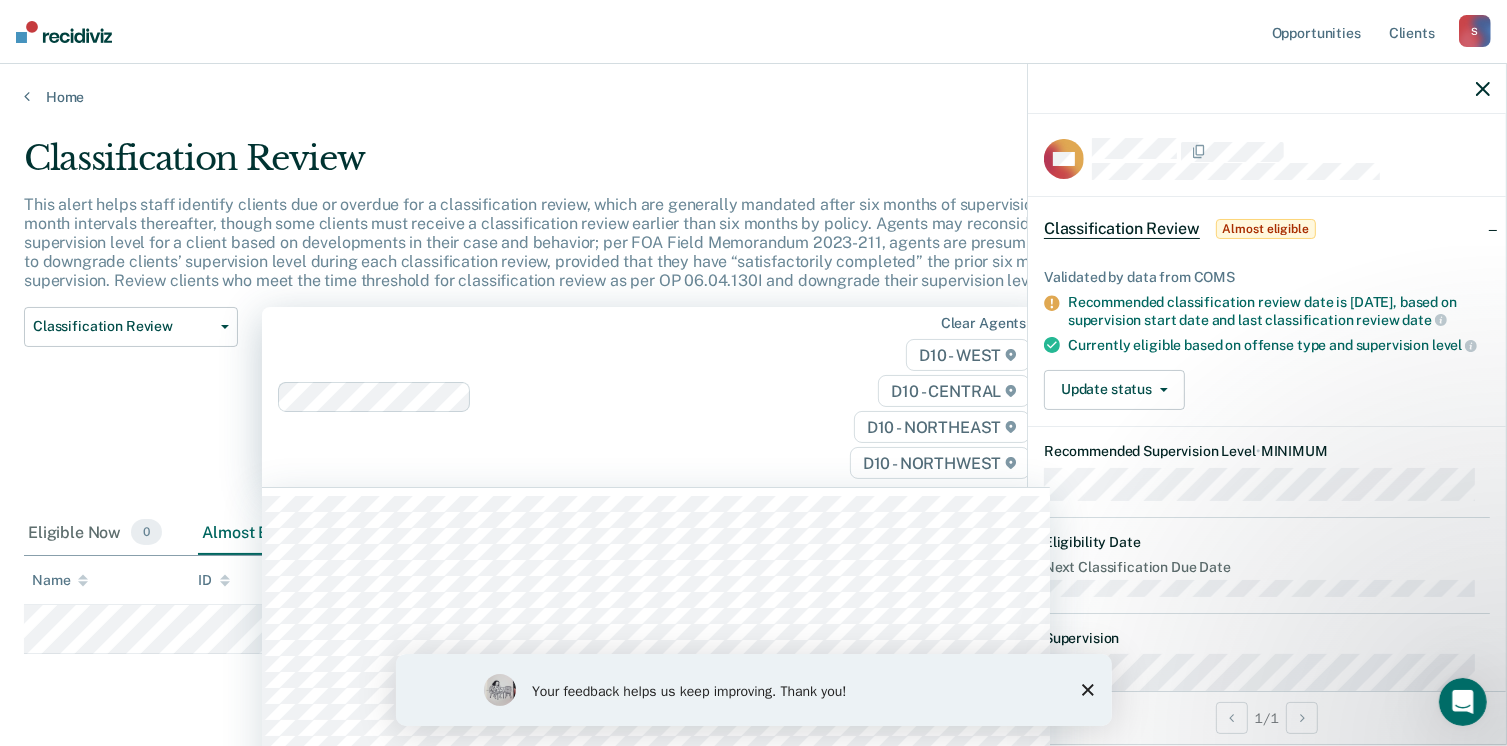 click on "D10 - WEST   D10 - CENTRAL   D10 - NORTHEAST   D10 - NORTHWEST" at bounding box center (920, 409) 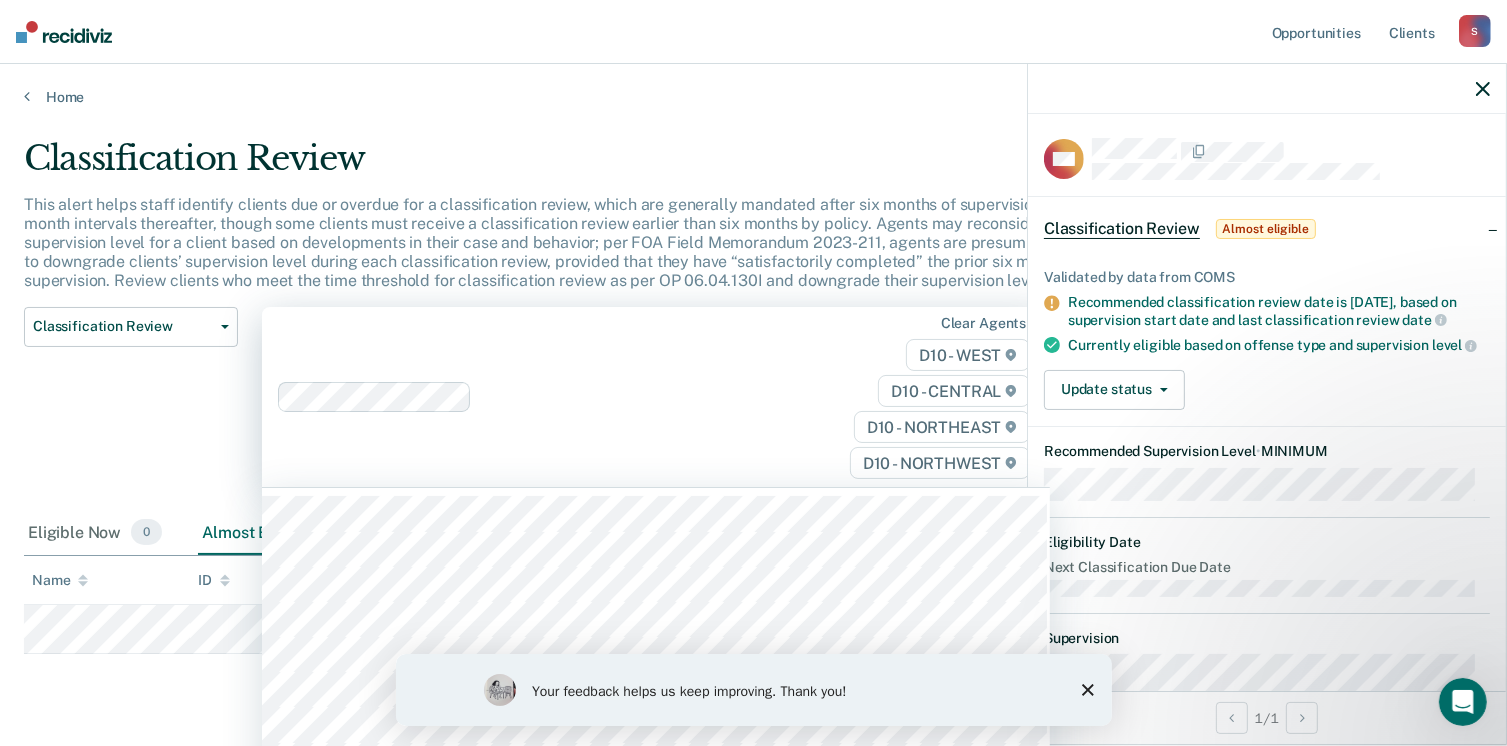 scroll, scrollTop: 43, scrollLeft: 0, axis: vertical 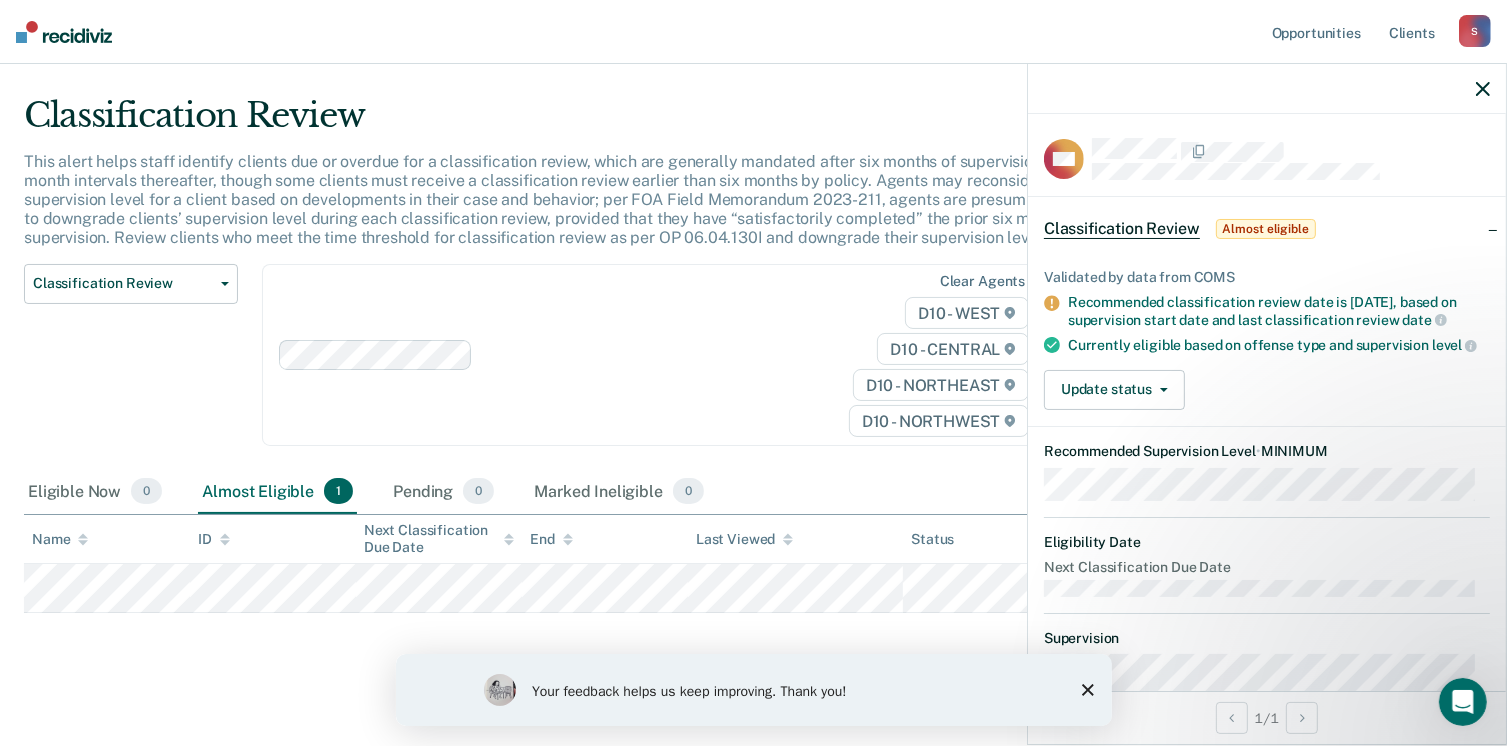 click on "Validated by data from COMS Recommended classification review date is [DATE], based on supervision start date and last classification review date   Currently eligible based on offense type and supervision   level   Update status [PERSON_NAME] Mark Ineligible" at bounding box center (1267, 331) 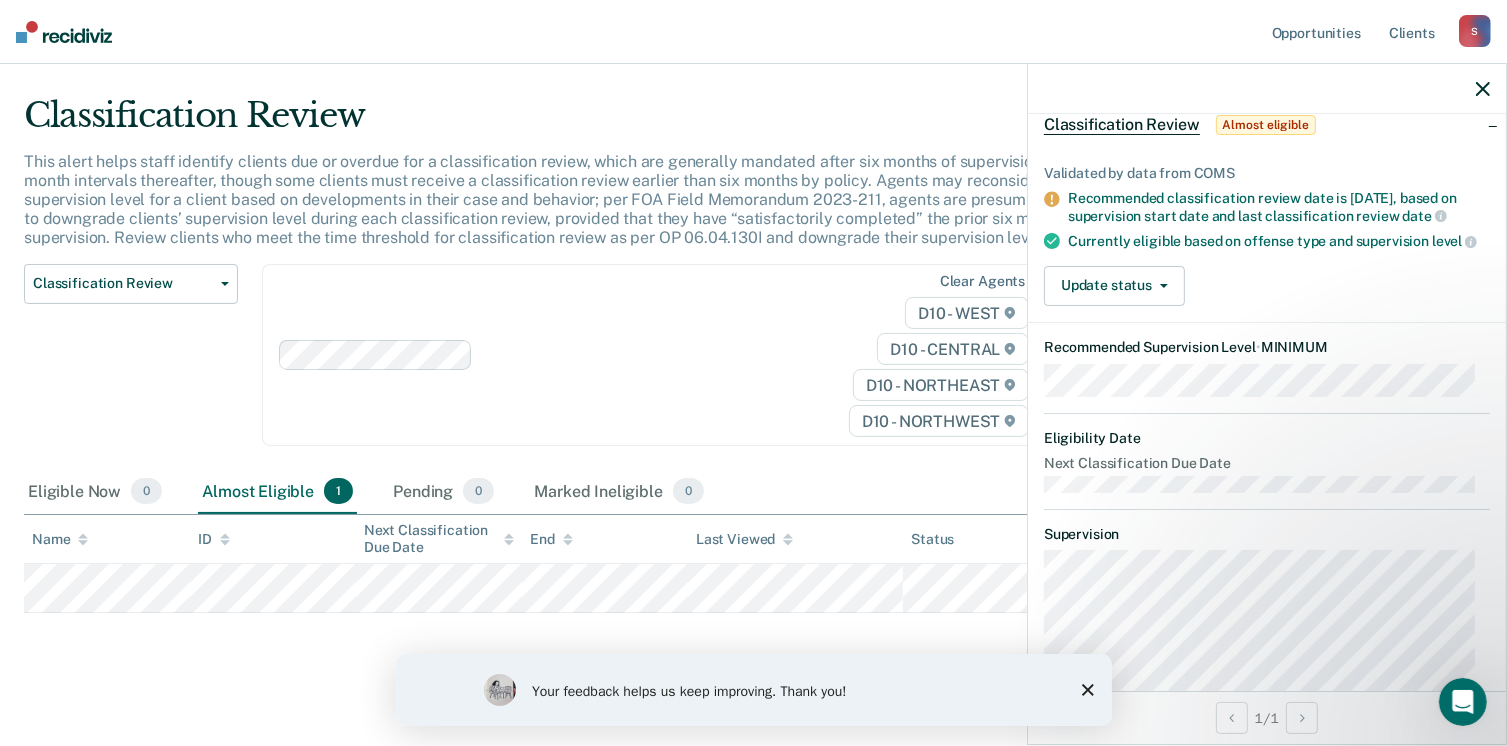 scroll, scrollTop: 0, scrollLeft: 0, axis: both 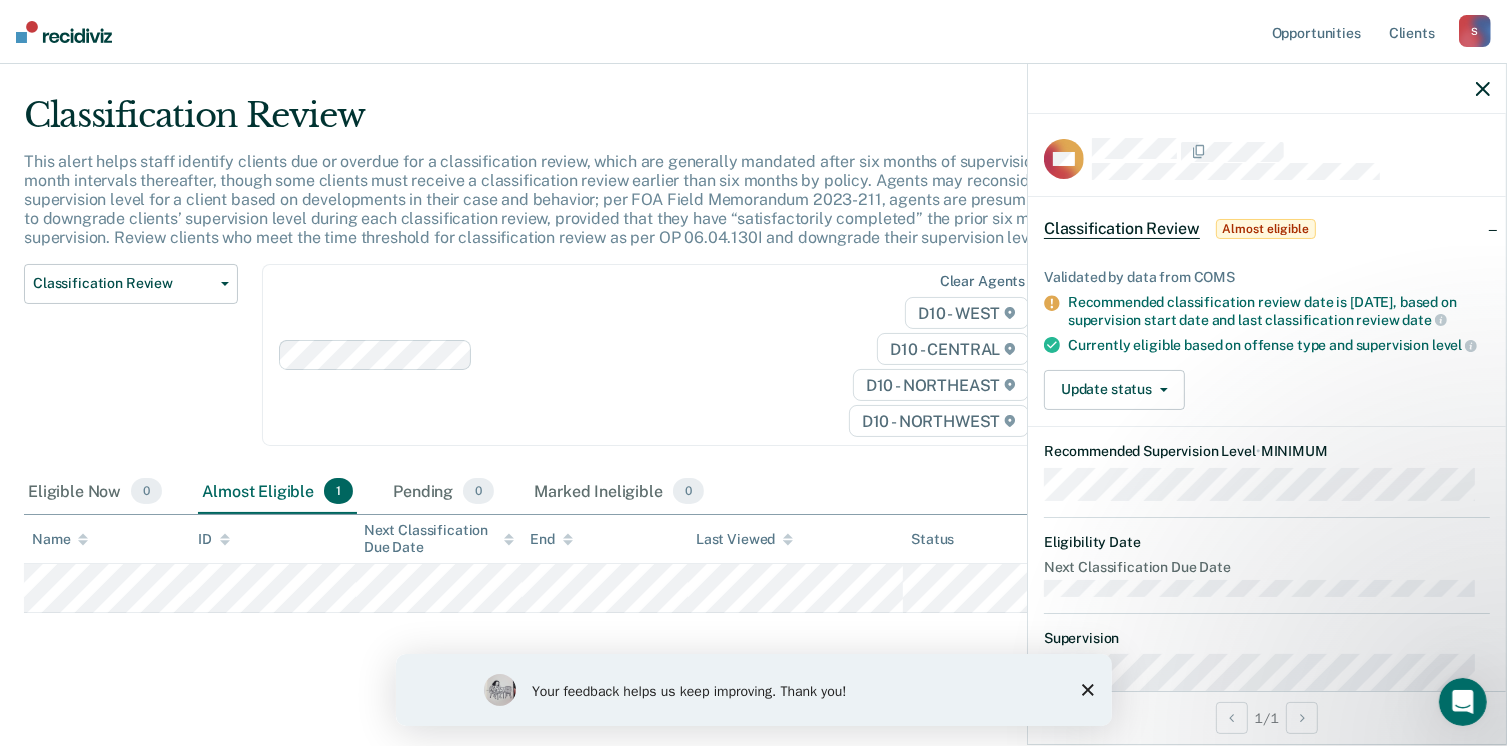 click at bounding box center (1267, 89) 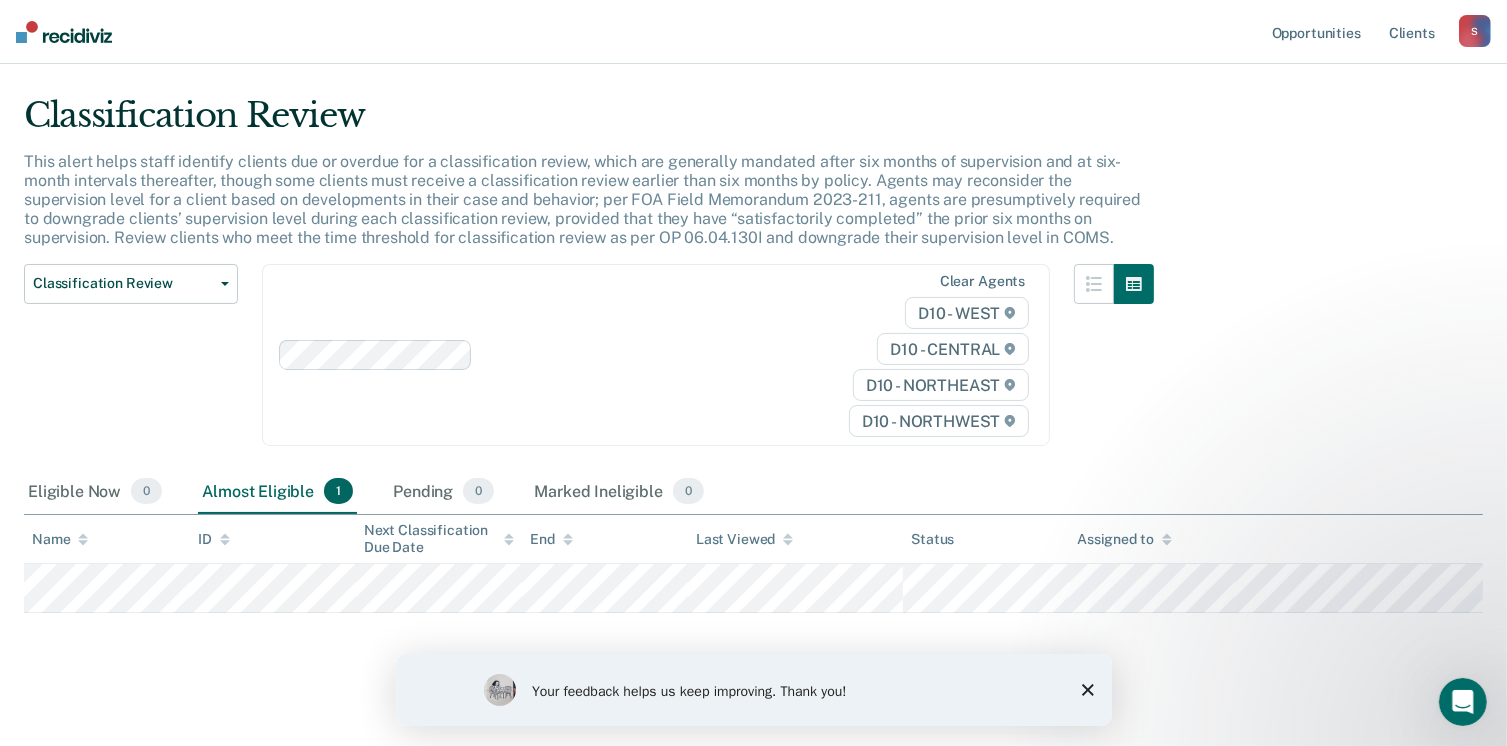 click on "S" at bounding box center (1475, 31) 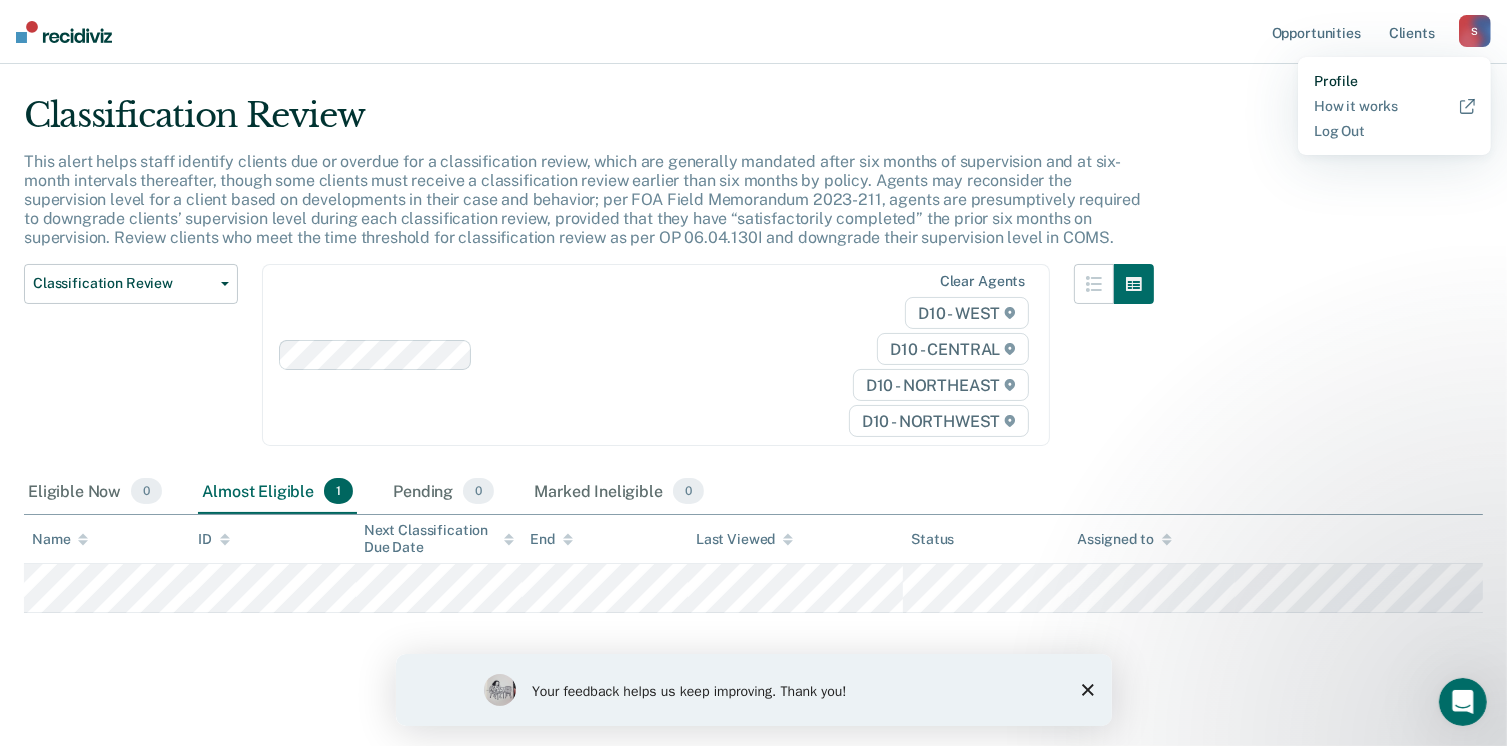 click on "Profile" at bounding box center (1394, 81) 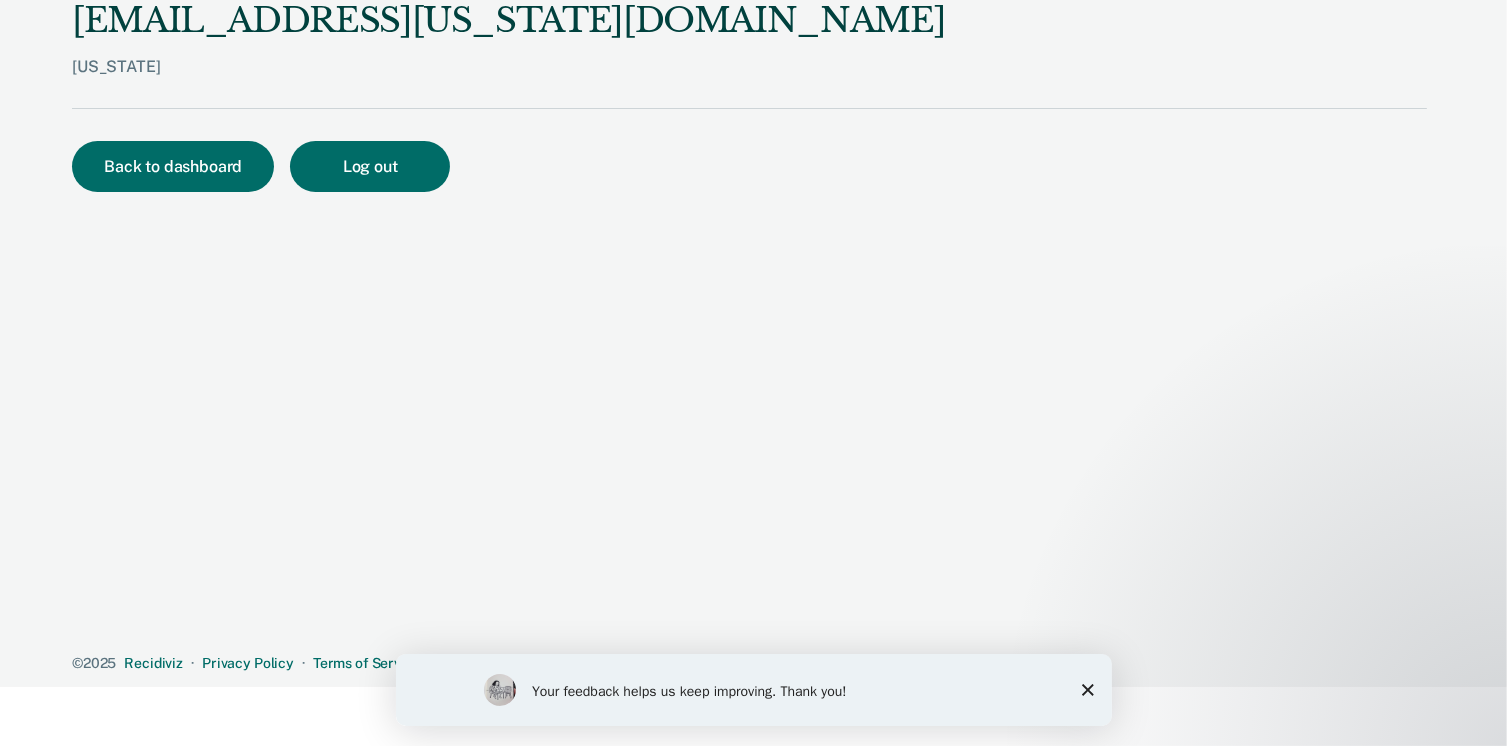 scroll, scrollTop: 0, scrollLeft: 0, axis: both 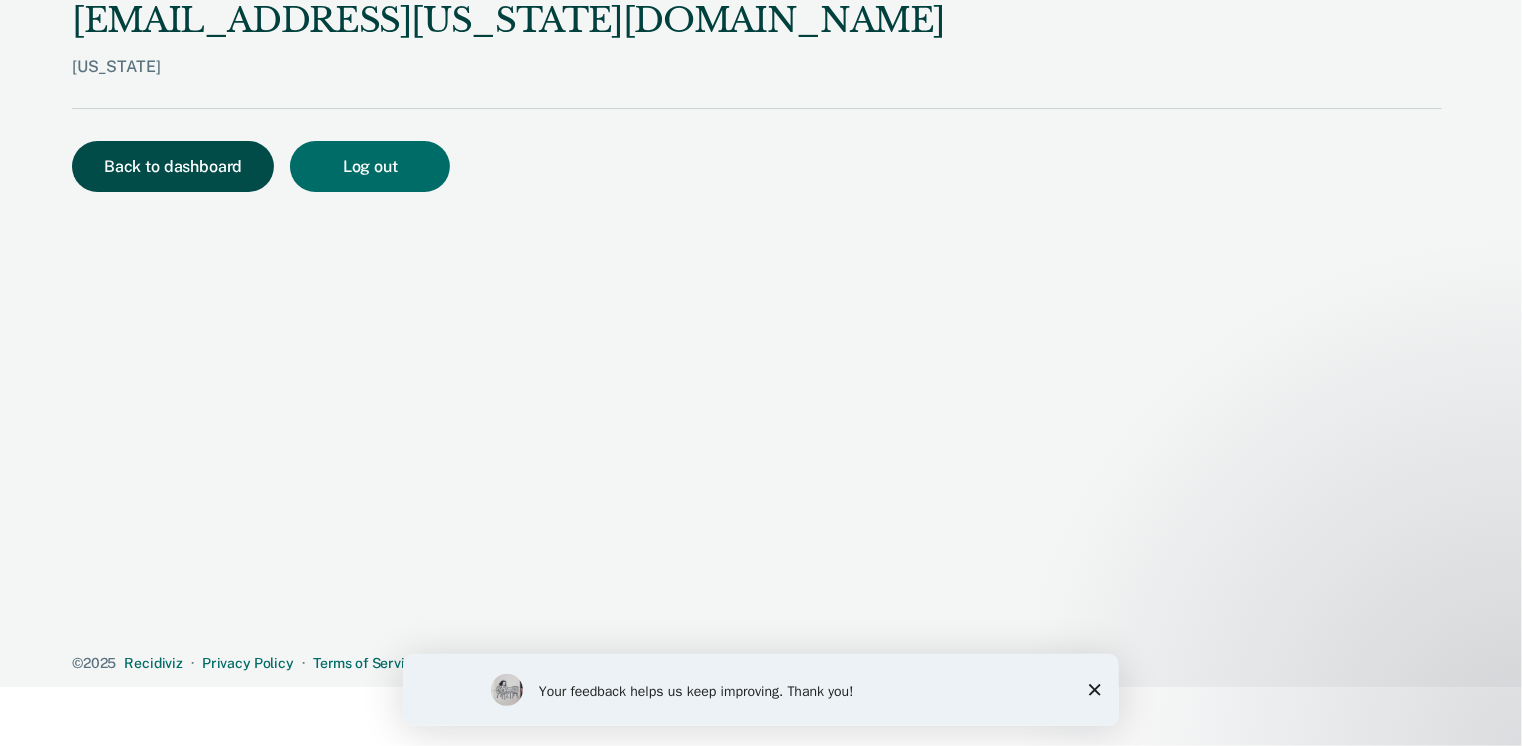 click on "Back to dashboard" at bounding box center (173, 166) 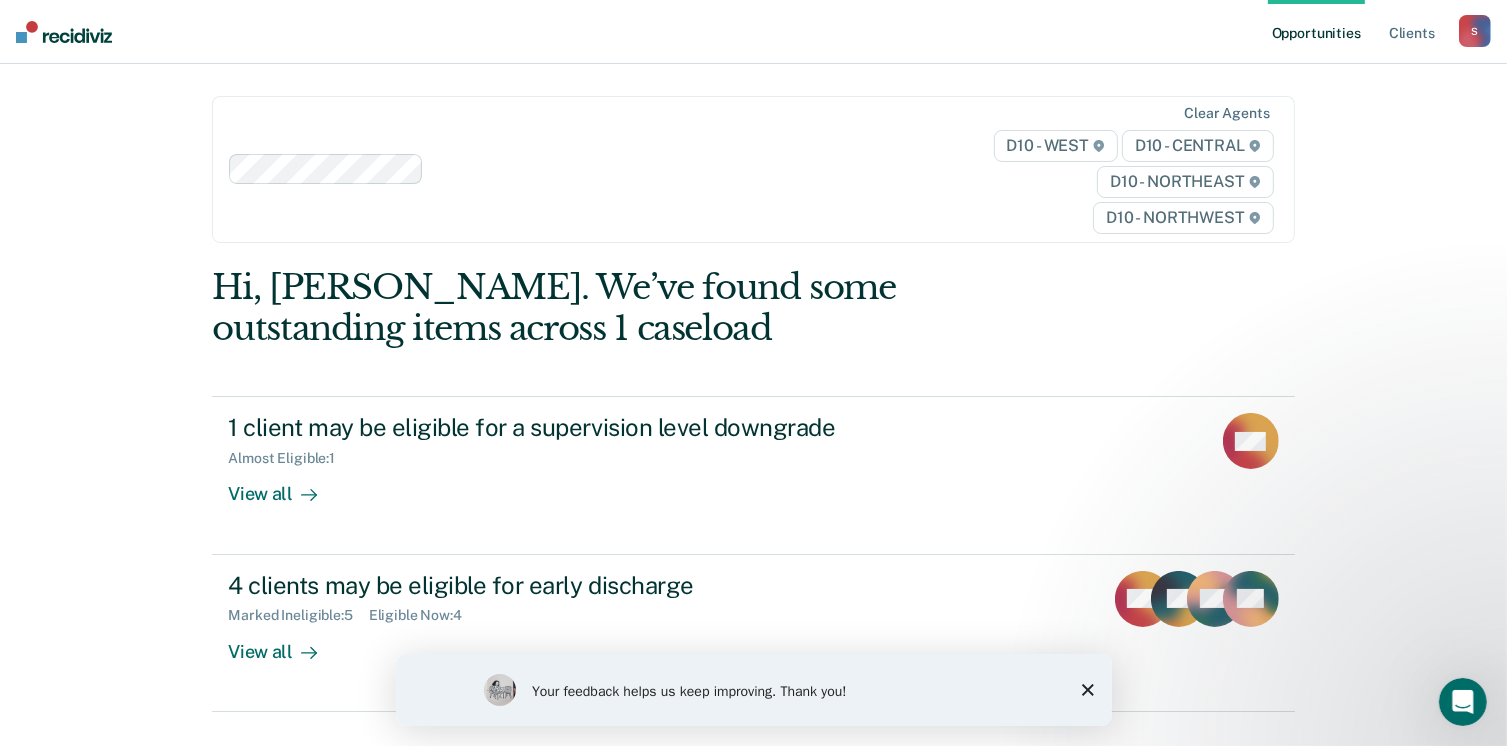 scroll, scrollTop: 0, scrollLeft: 0, axis: both 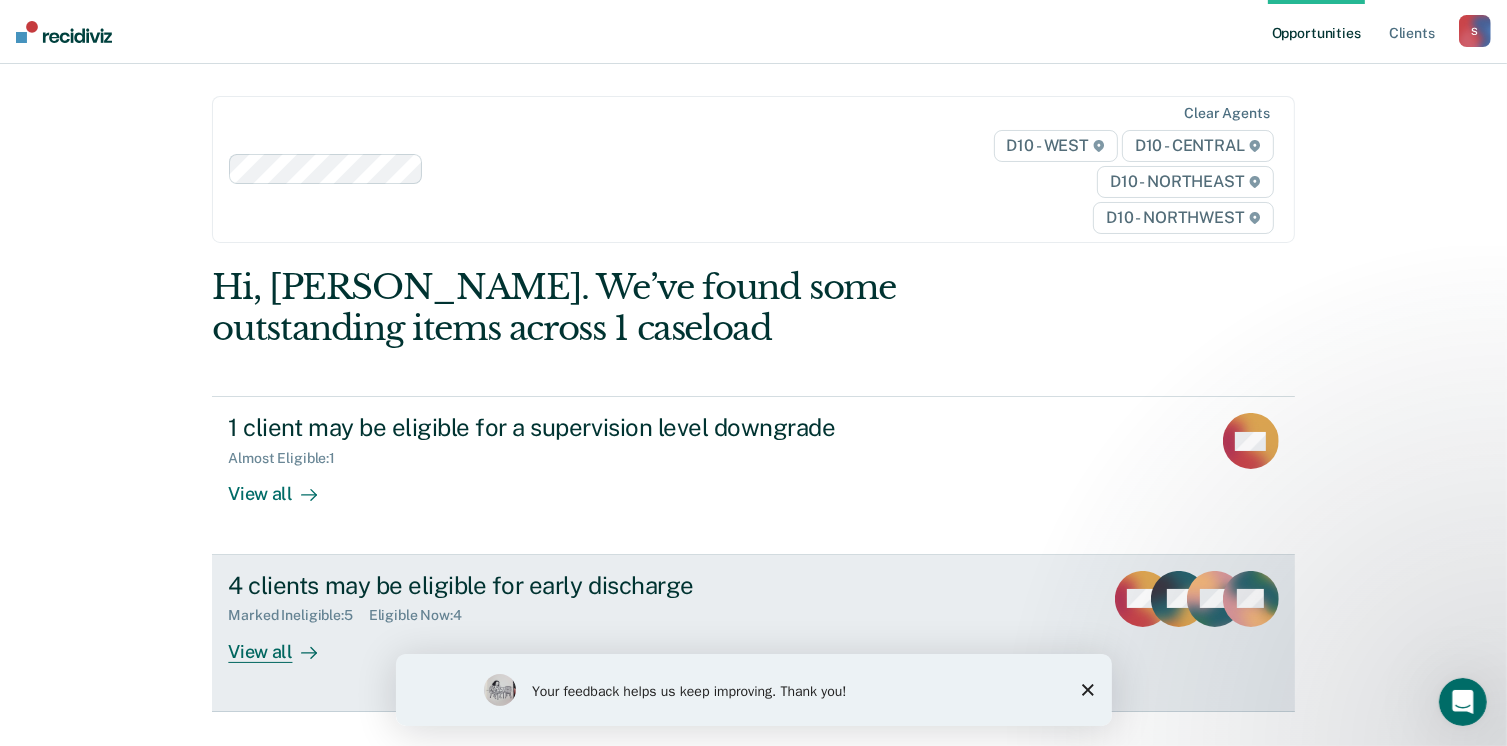 click on "View all" at bounding box center [284, 643] 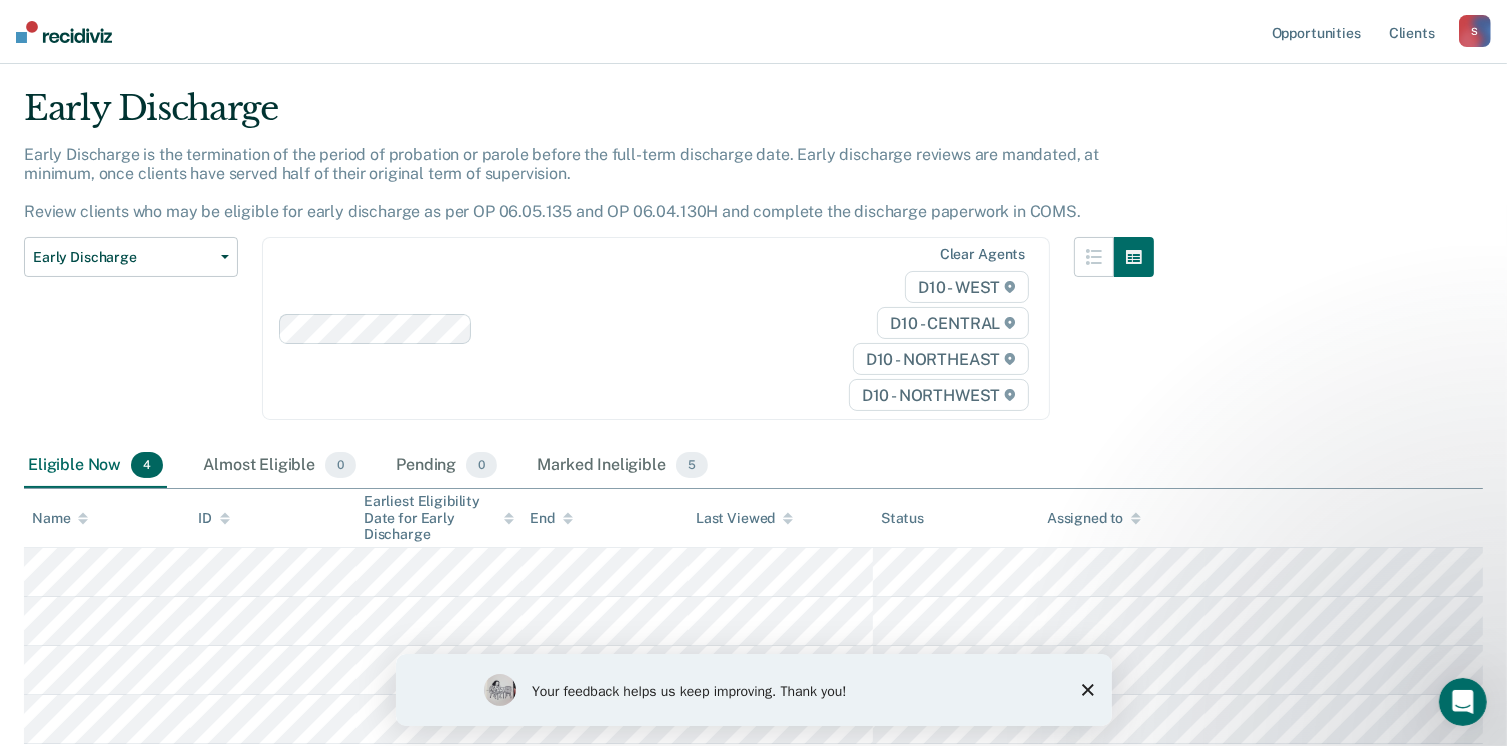 scroll, scrollTop: 180, scrollLeft: 0, axis: vertical 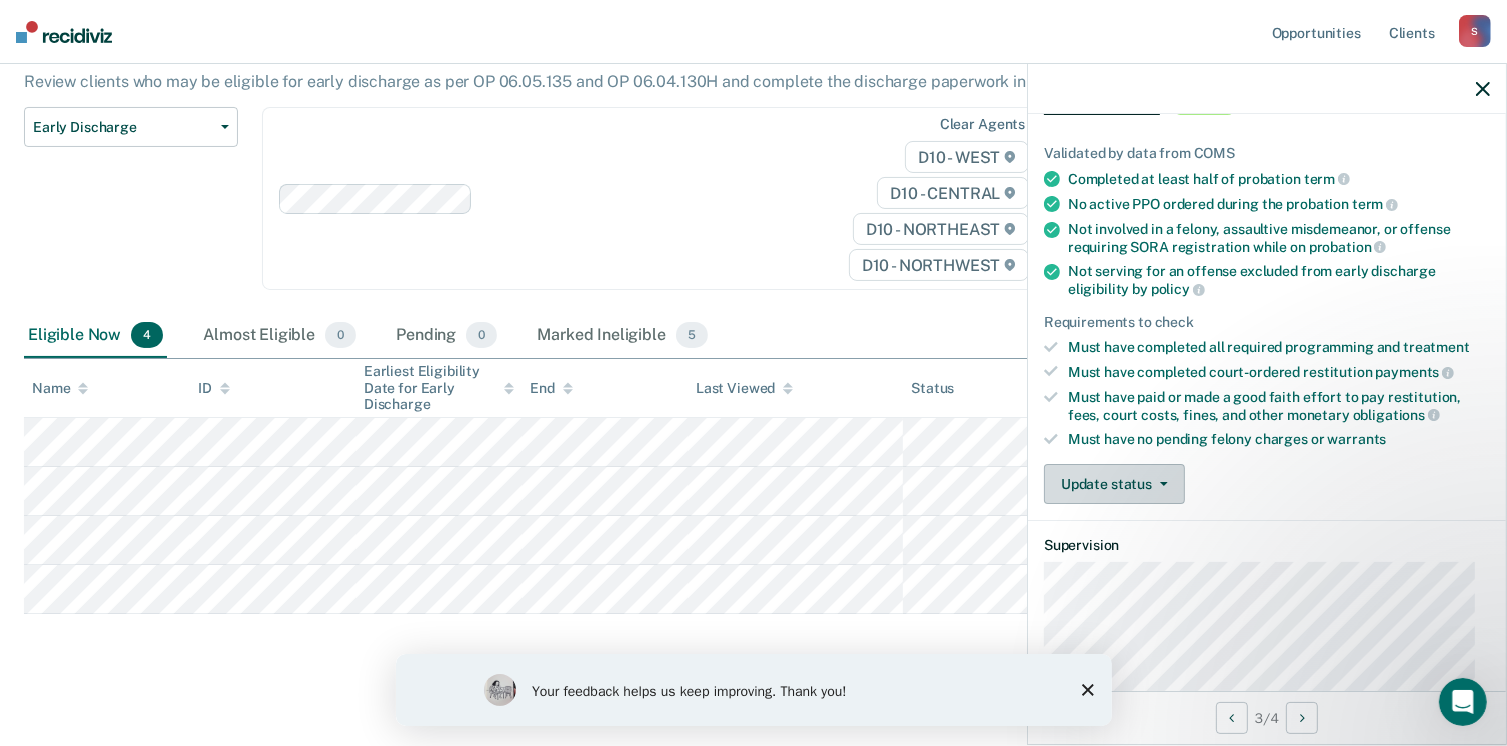 click on "Update status" at bounding box center (1114, 484) 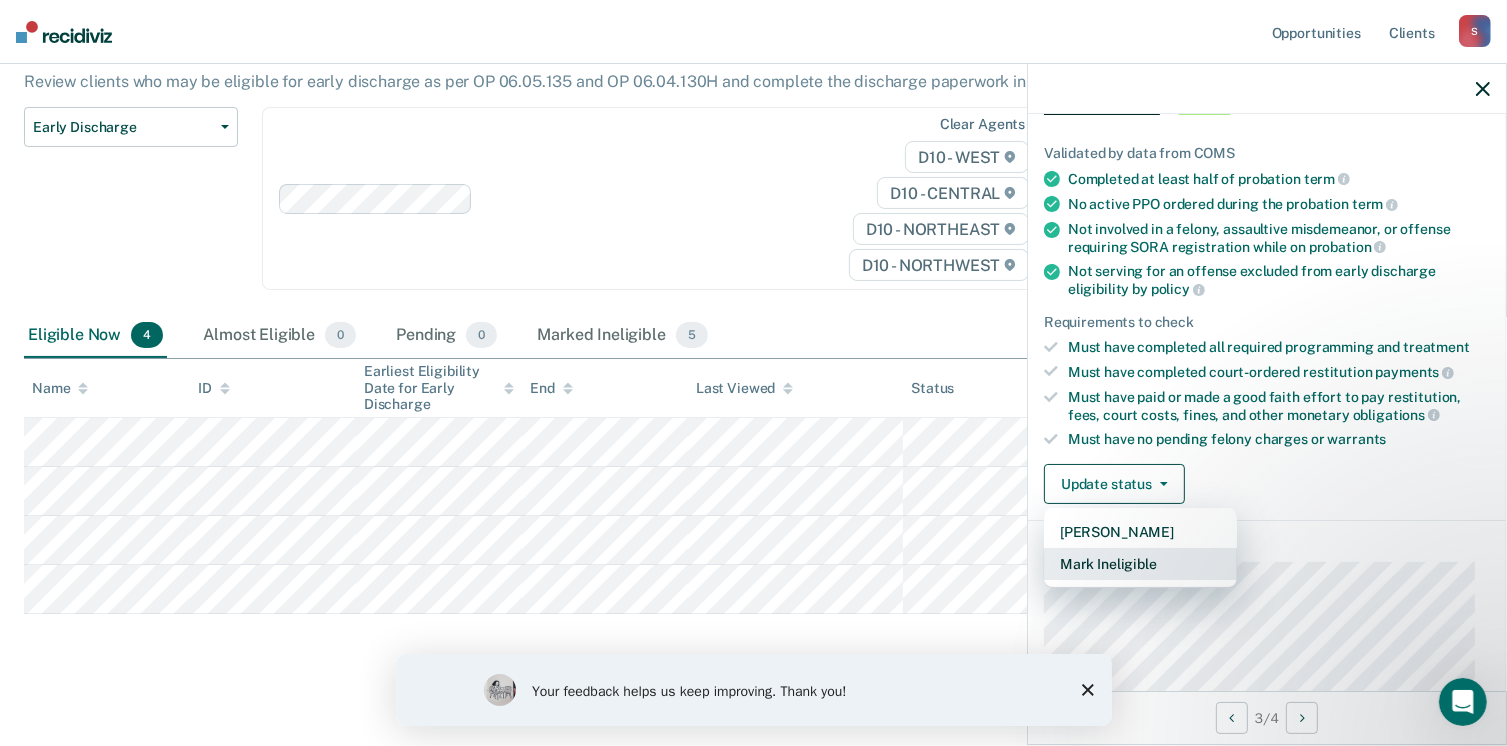click on "Mark Ineligible" at bounding box center (1140, 564) 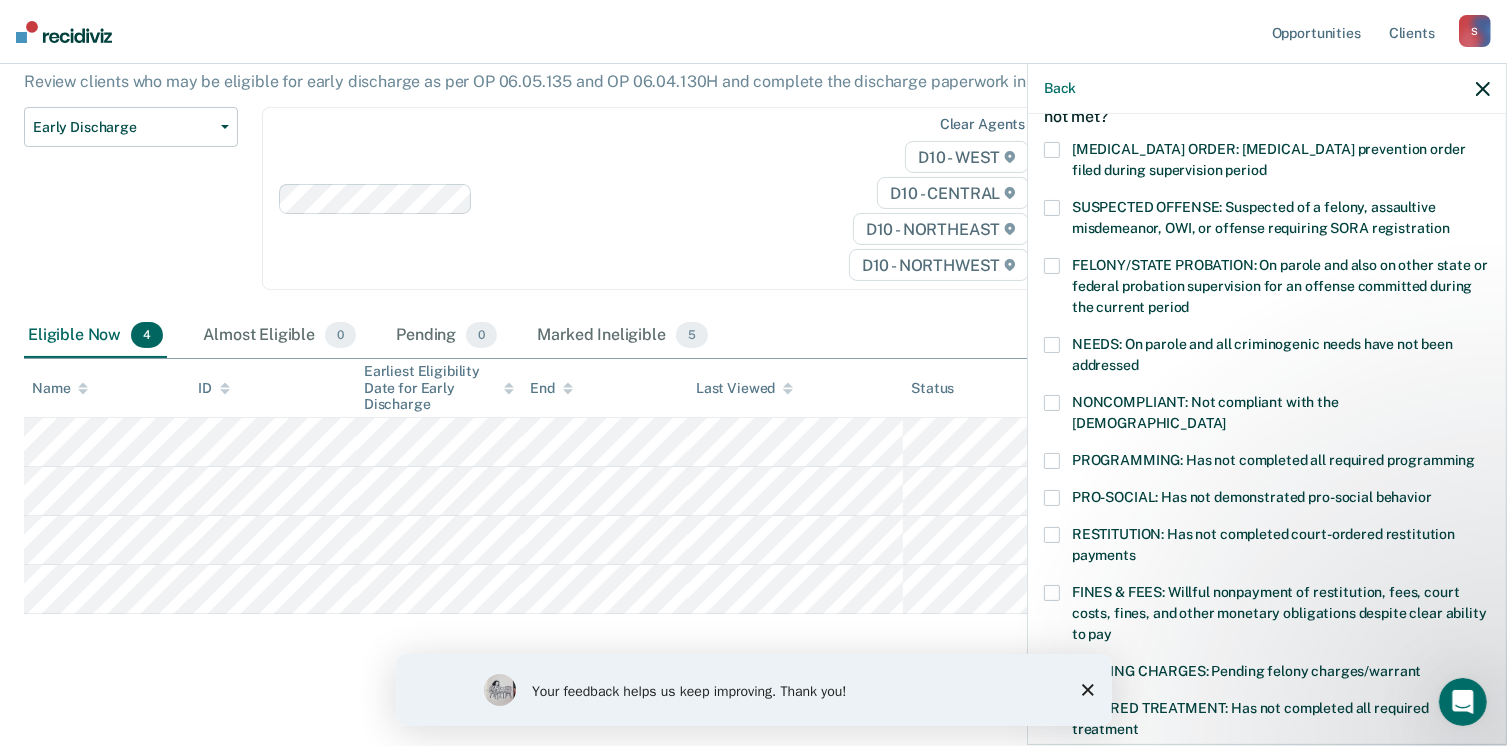 click on "NONCOMPLIANT: Not compliant with the [DEMOGRAPHIC_DATA]" at bounding box center (1267, 416) 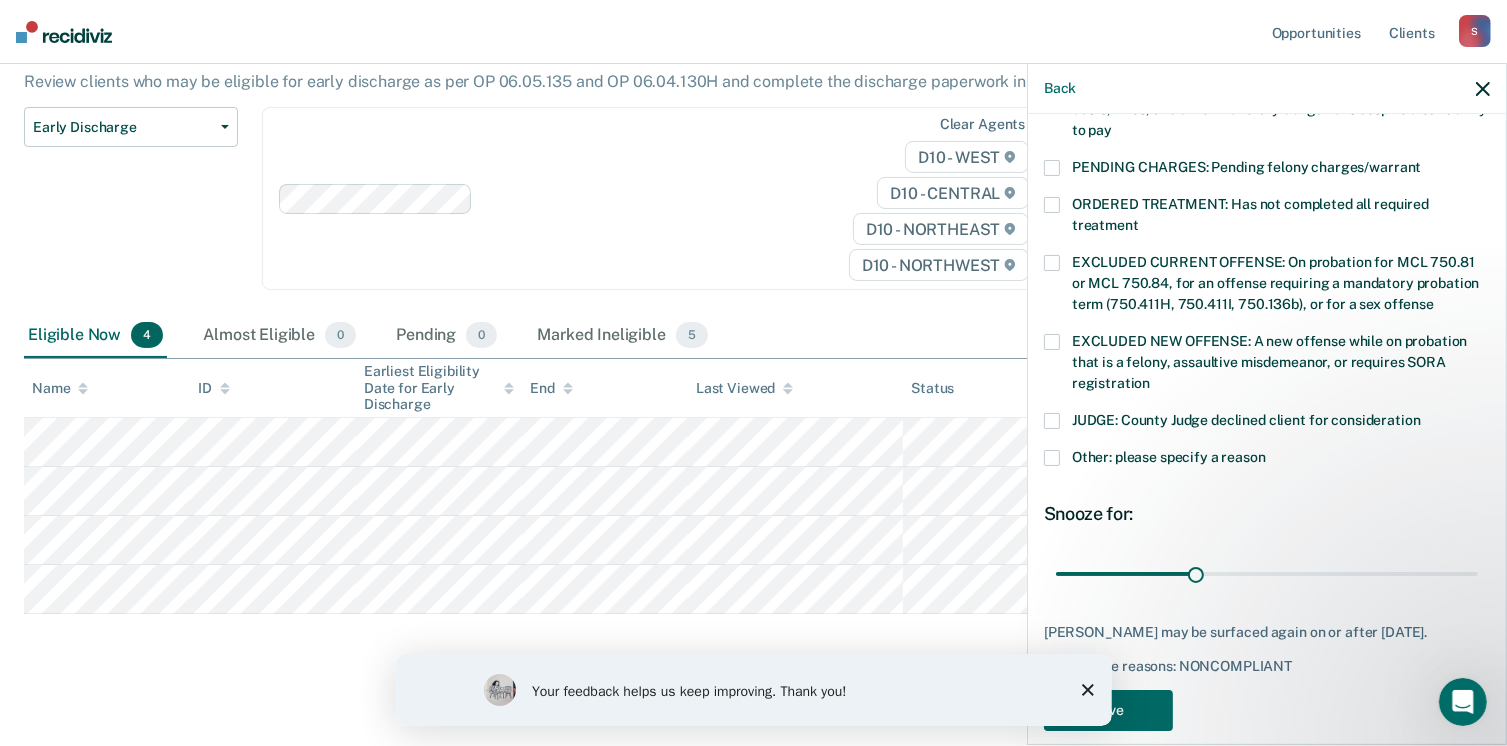 scroll, scrollTop: 630, scrollLeft: 0, axis: vertical 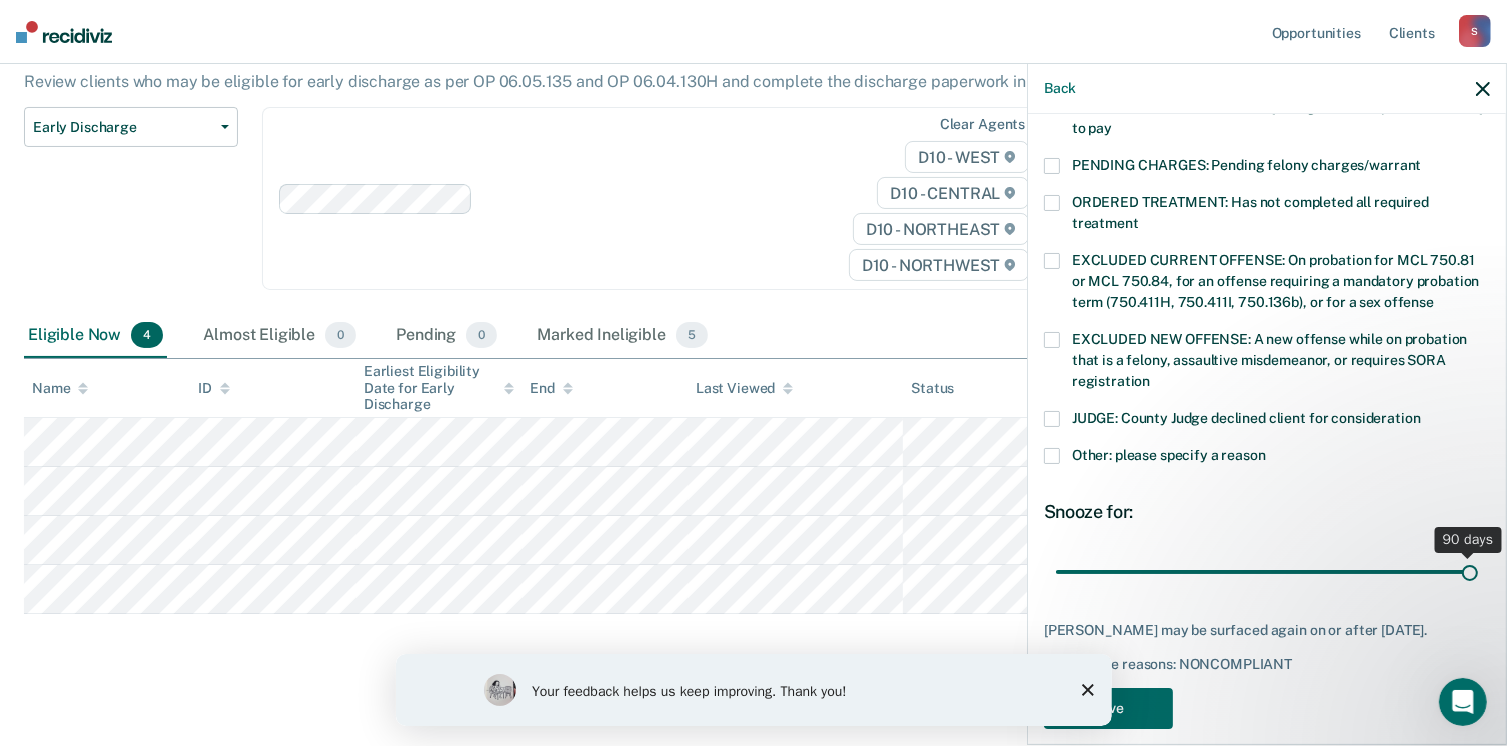 drag, startPoint x: 1192, startPoint y: 546, endPoint x: 1471, endPoint y: 518, distance: 280.4015 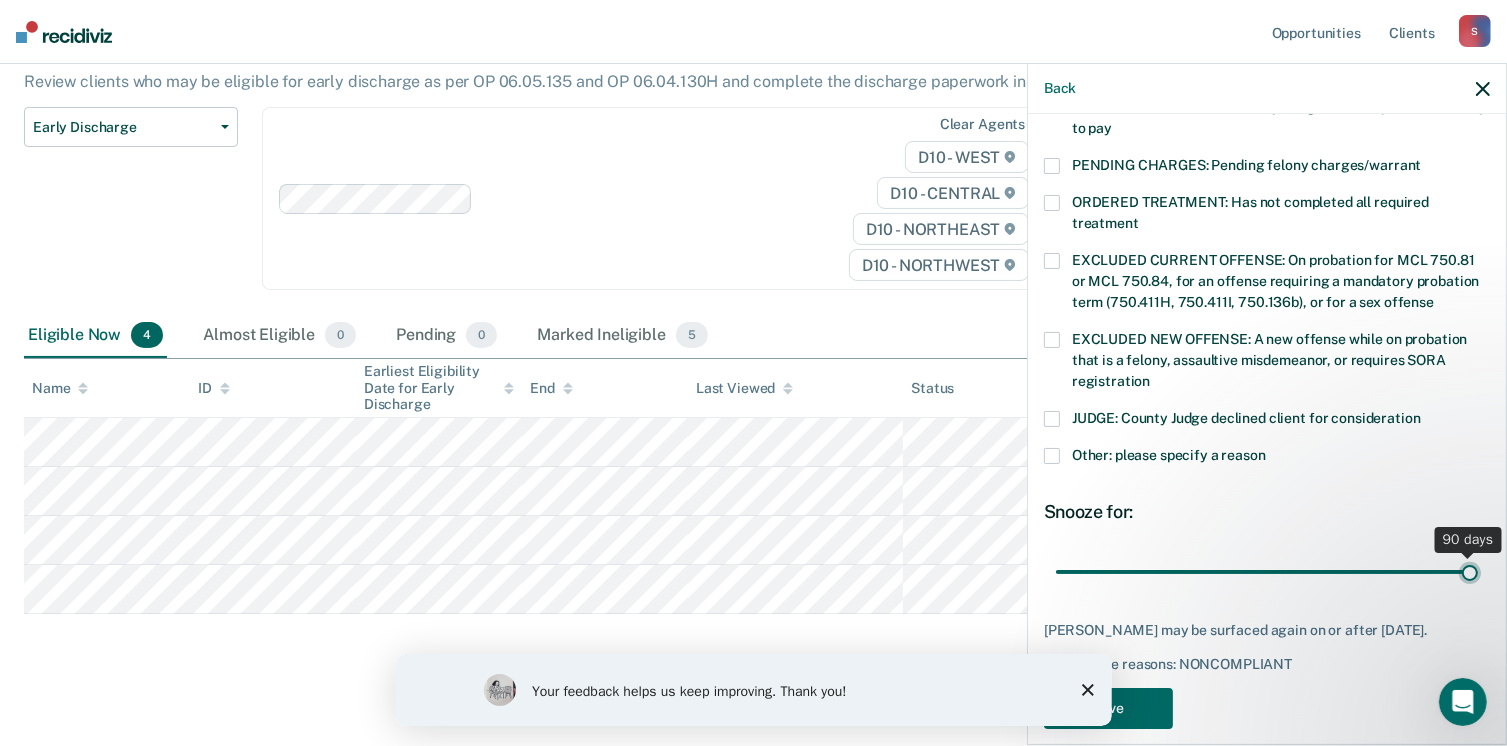 type on "90" 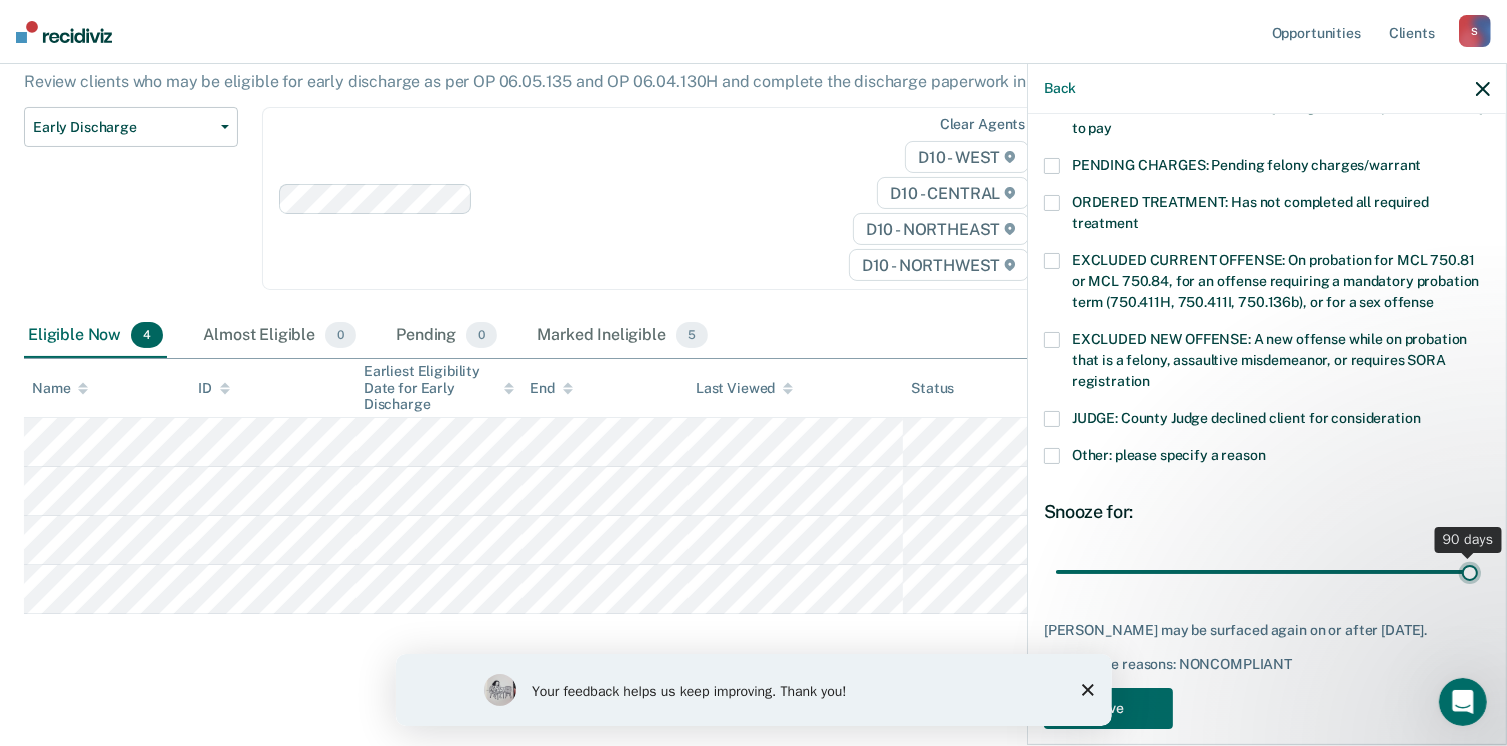 click at bounding box center [1267, 572] 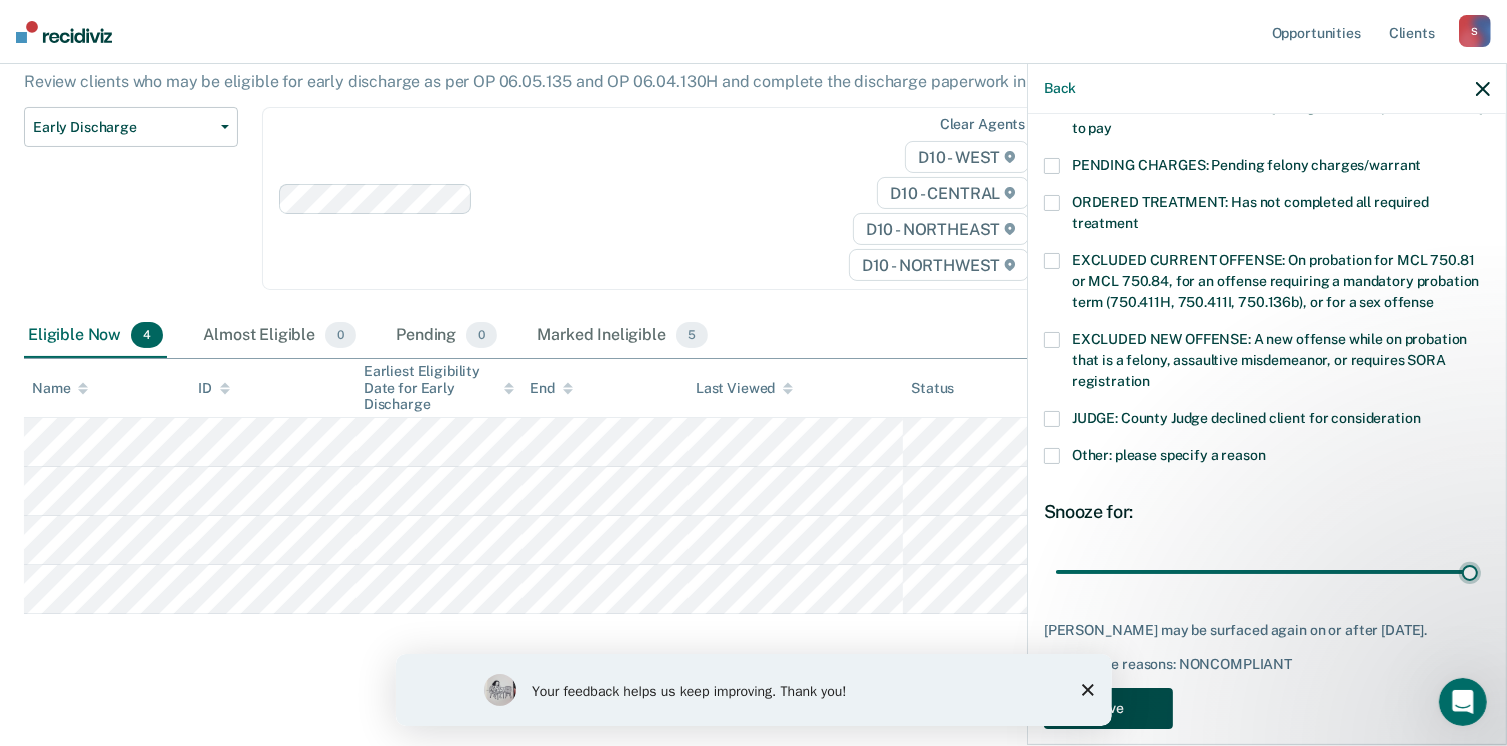 click on "Save" at bounding box center (1108, 708) 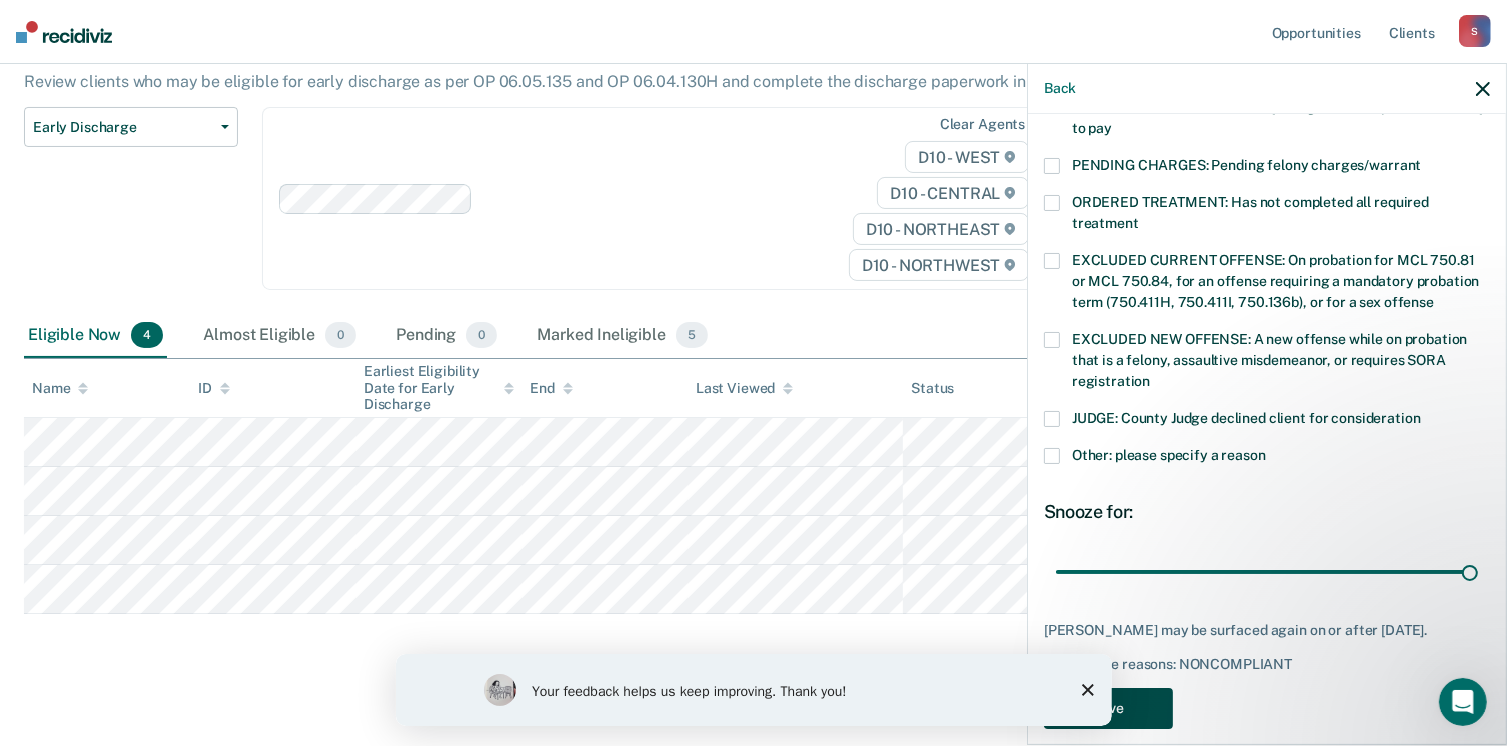 scroll, scrollTop: 140, scrollLeft: 0, axis: vertical 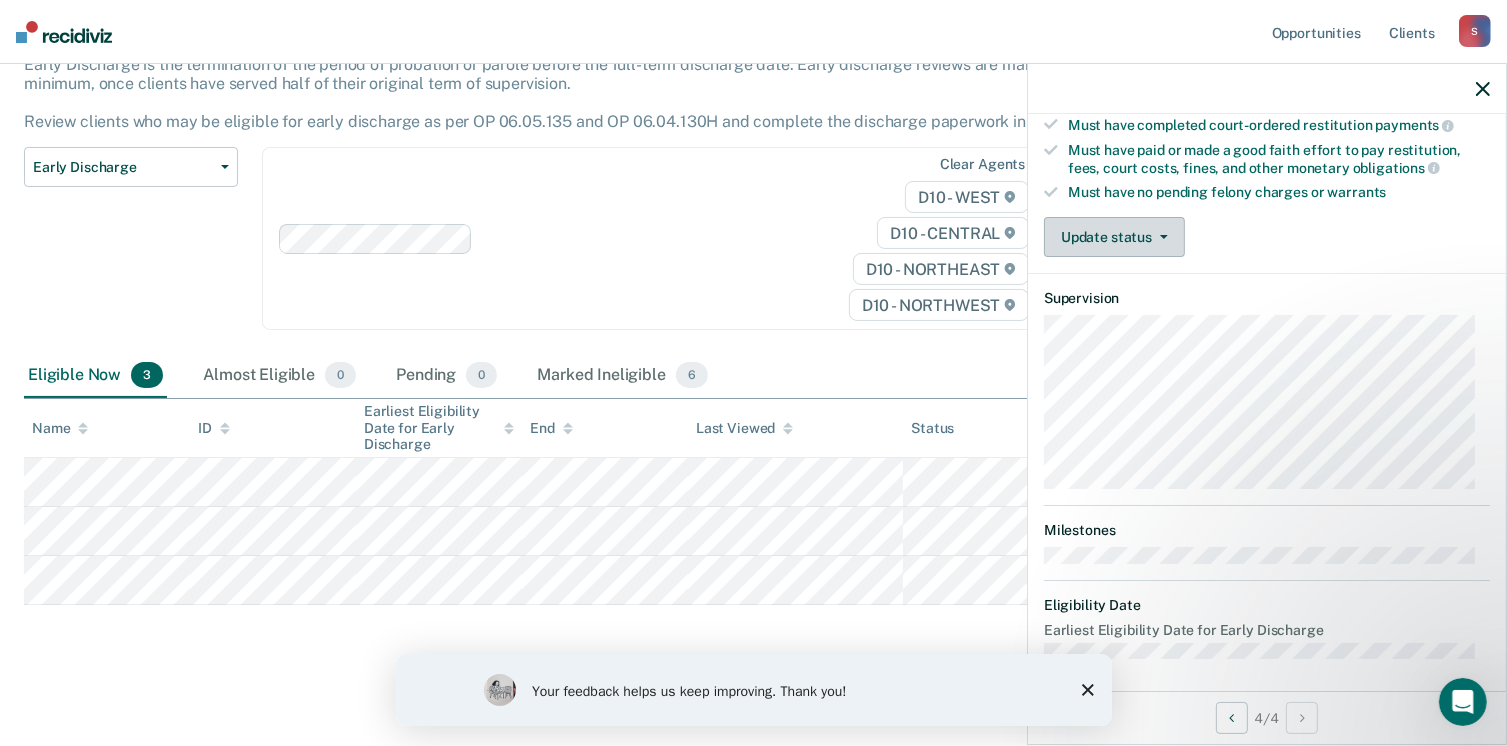 click on "Update status" at bounding box center (1114, 237) 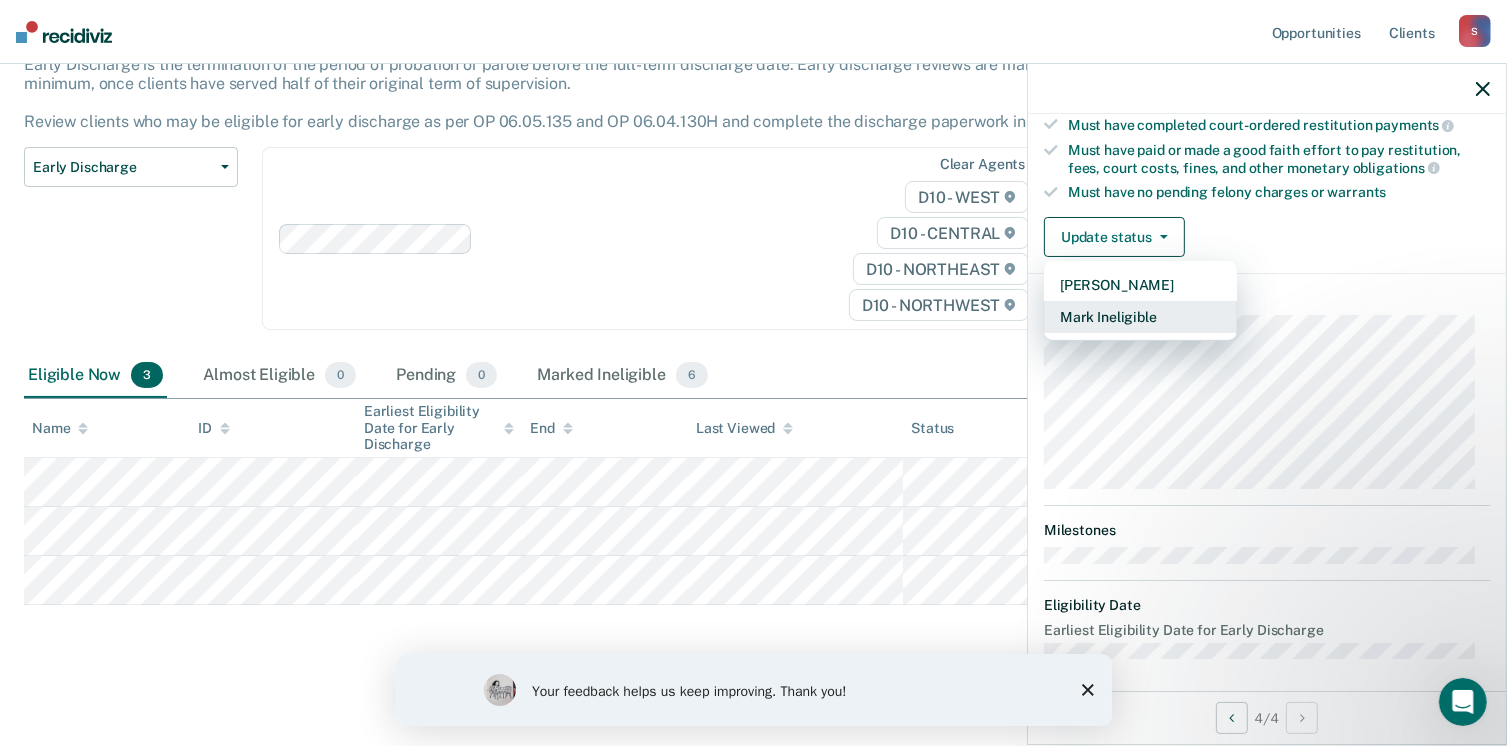 click on "Mark Ineligible" at bounding box center [1140, 317] 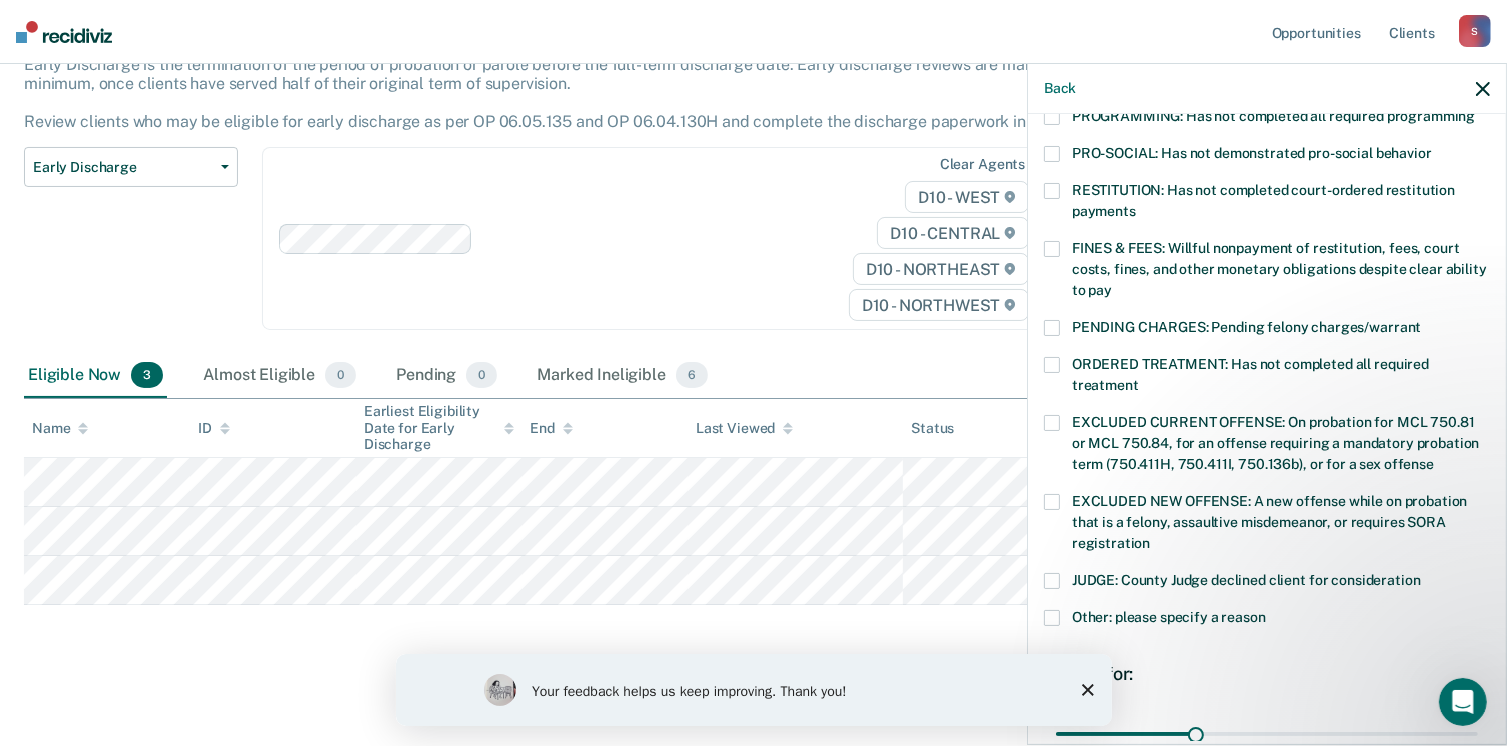 scroll, scrollTop: 483, scrollLeft: 0, axis: vertical 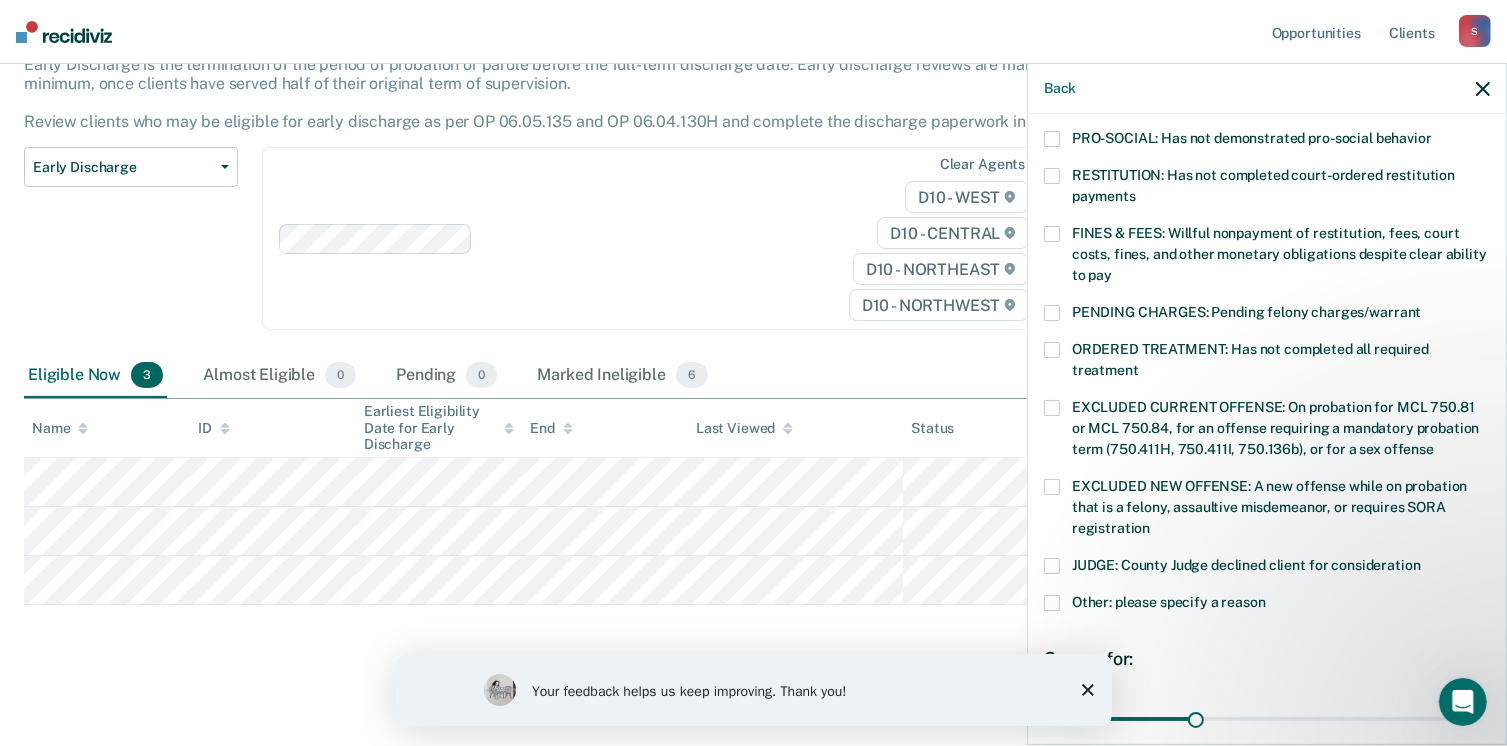 click on "FINES & FEES: Willful nonpayment of restitution, fees, court costs, fines, and other monetary obligations despite clear ability to pay" at bounding box center (1267, 257) 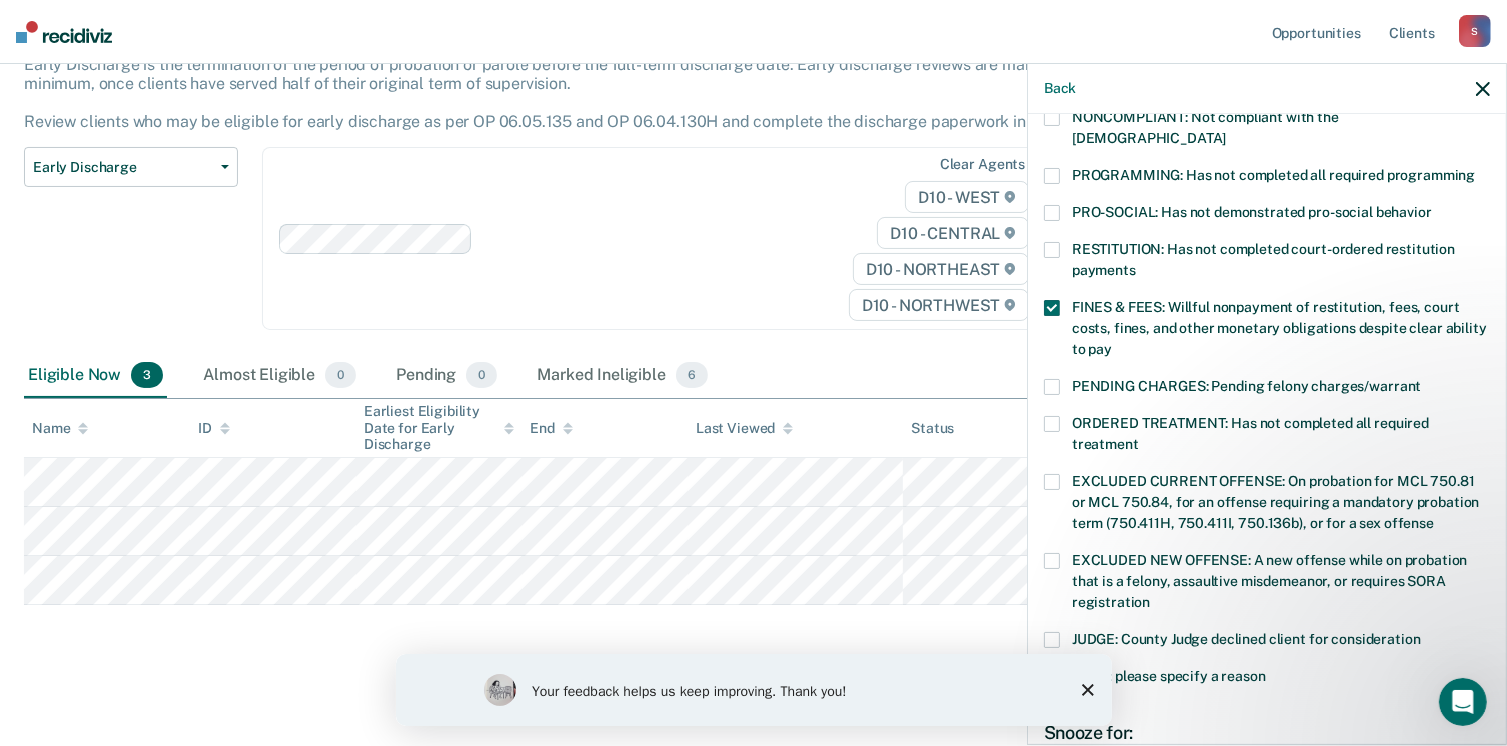 scroll, scrollTop: 384, scrollLeft: 0, axis: vertical 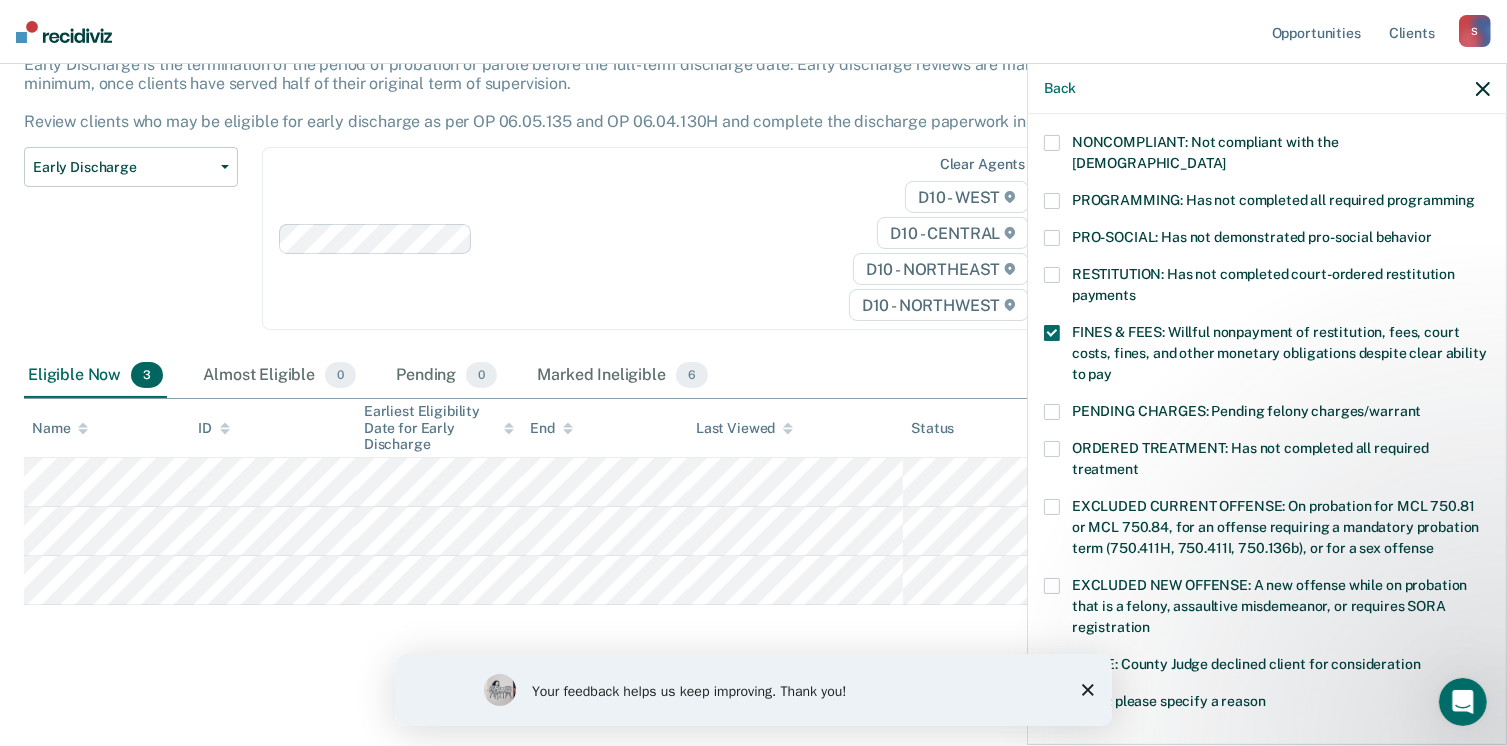 click at bounding box center (1052, 275) 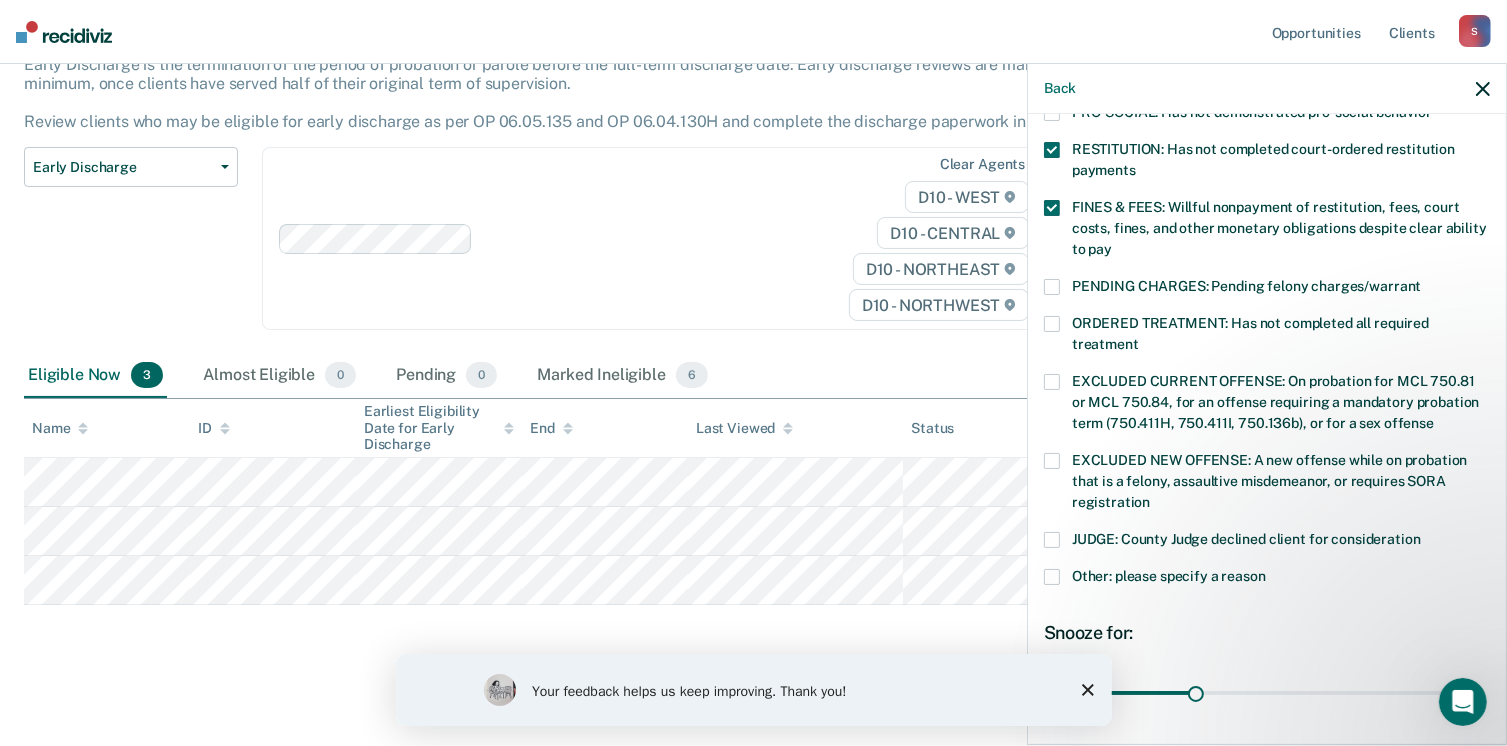 scroll, scrollTop: 527, scrollLeft: 0, axis: vertical 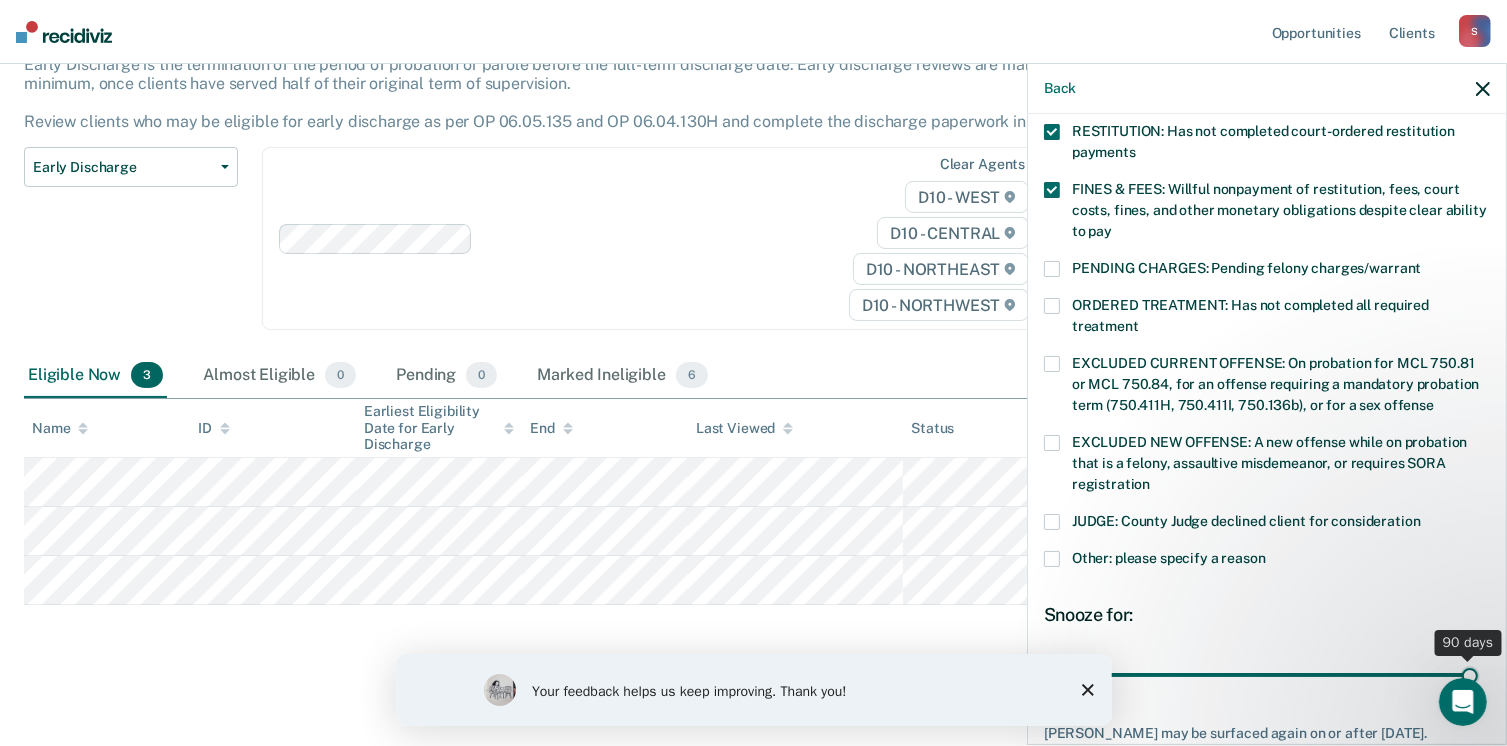 drag, startPoint x: 1185, startPoint y: 647, endPoint x: 1500, endPoint y: 607, distance: 317.52954 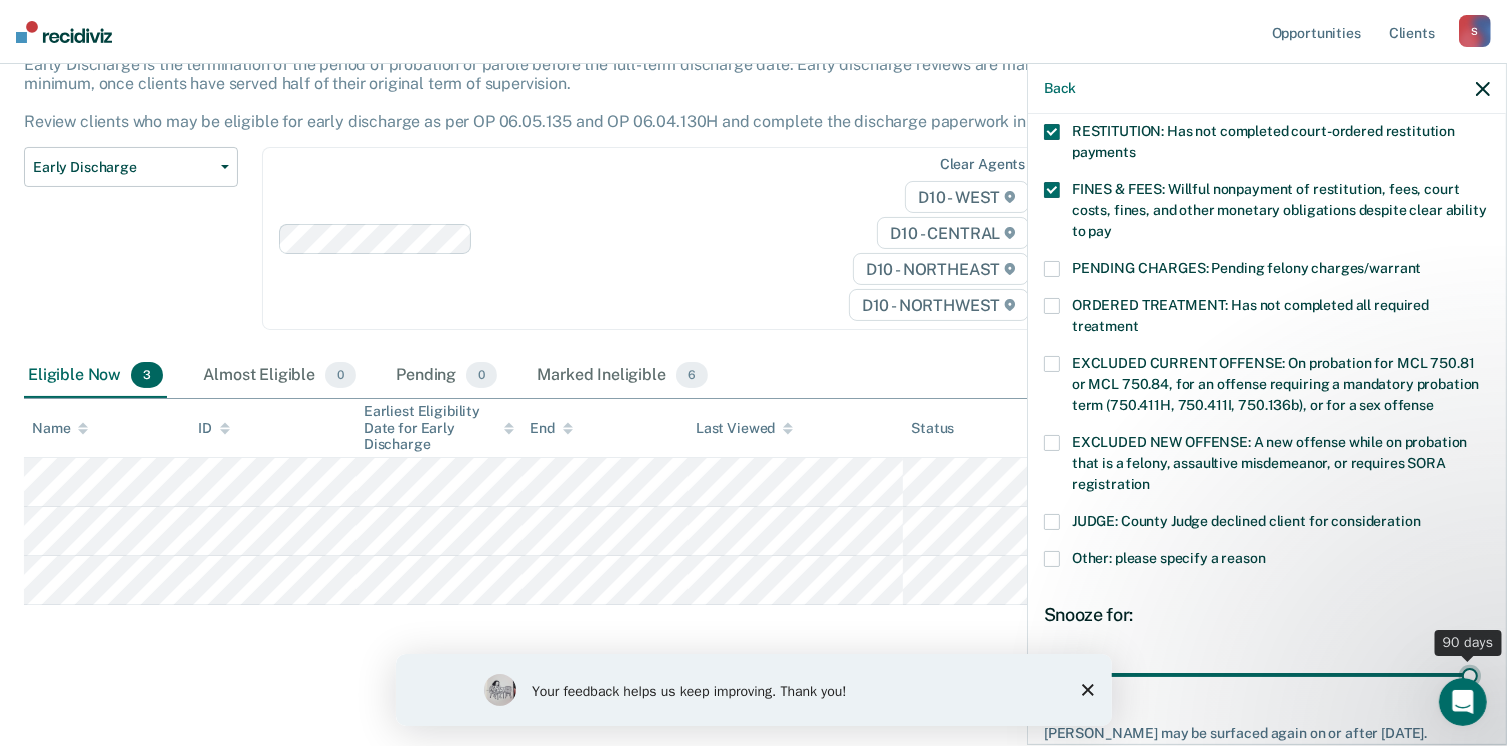 type on "90" 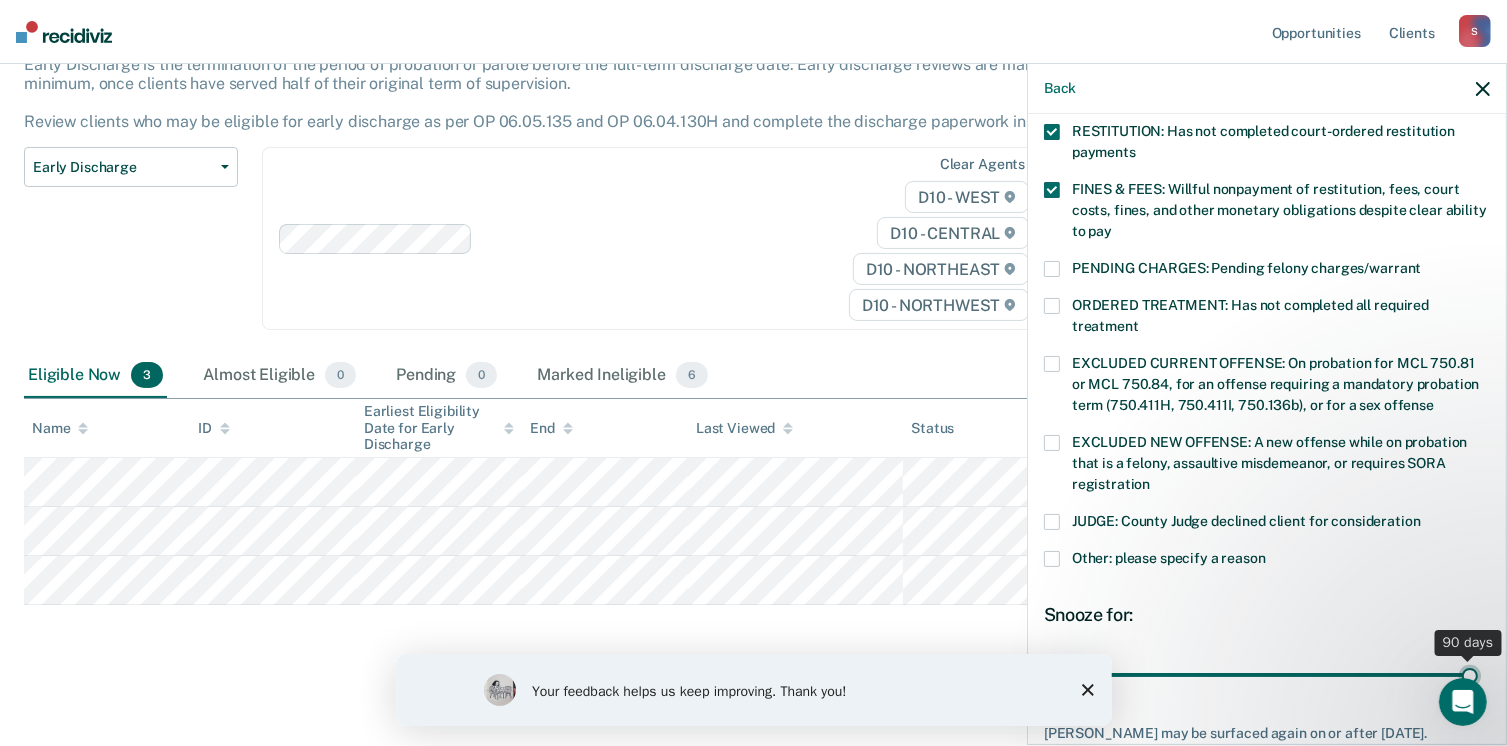 click at bounding box center [1267, 675] 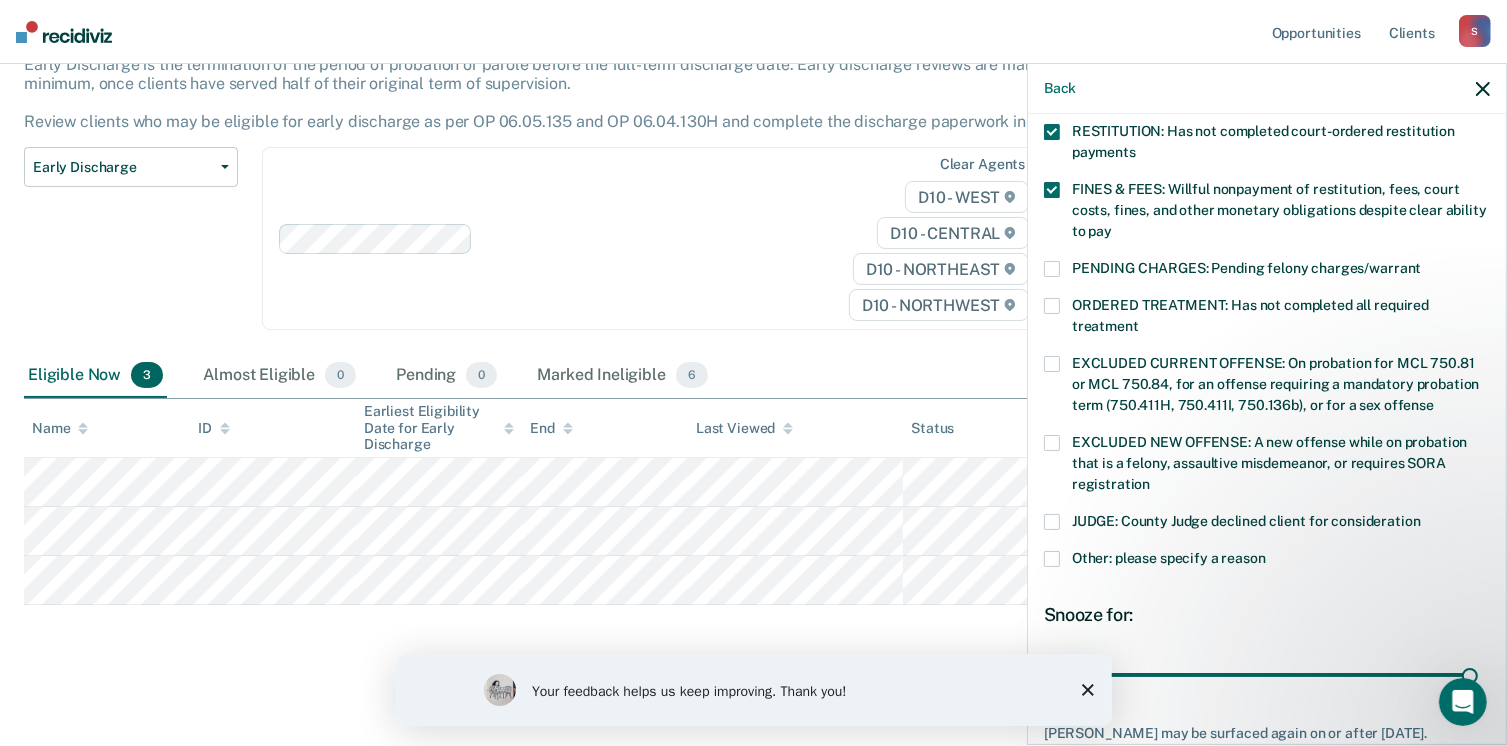 scroll, scrollTop: 630, scrollLeft: 0, axis: vertical 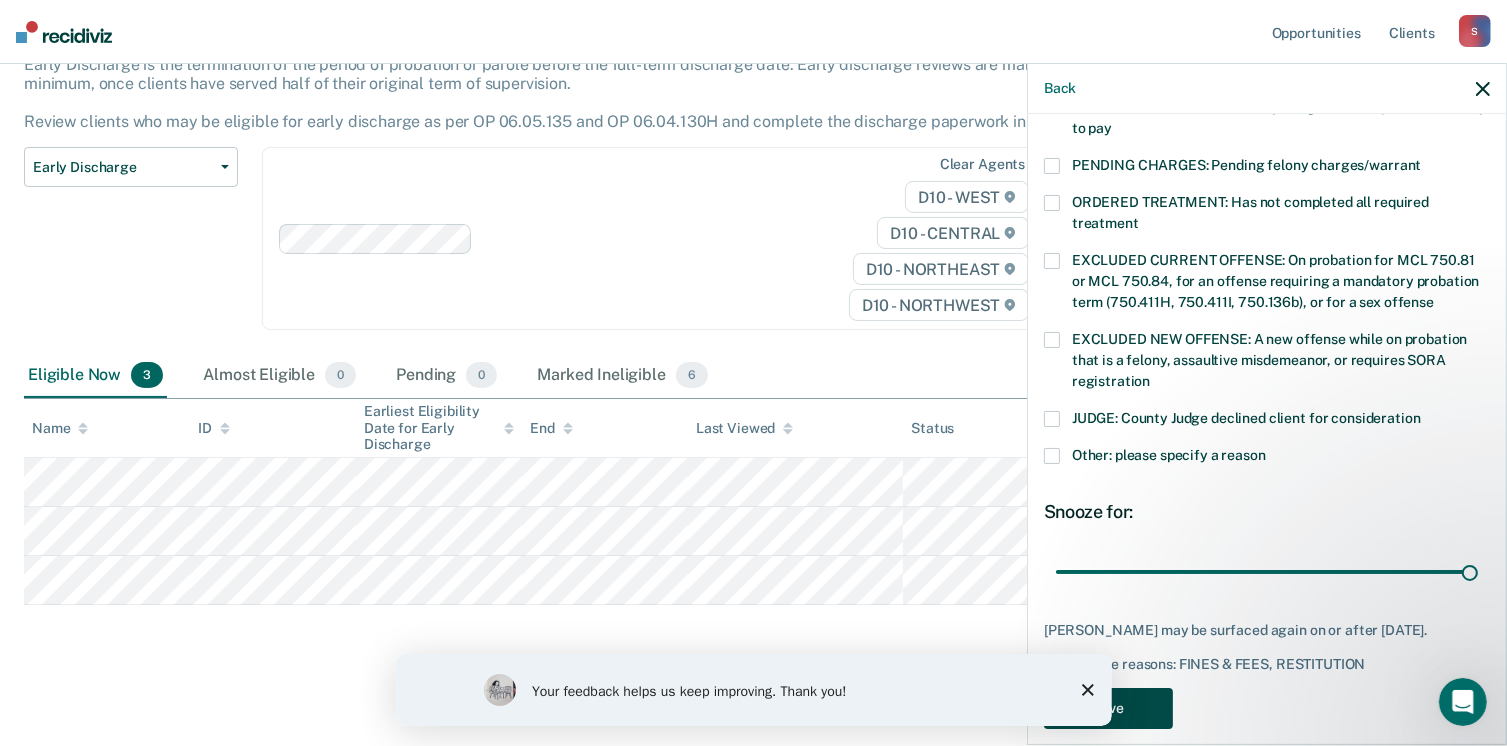click on "Save" at bounding box center [1108, 708] 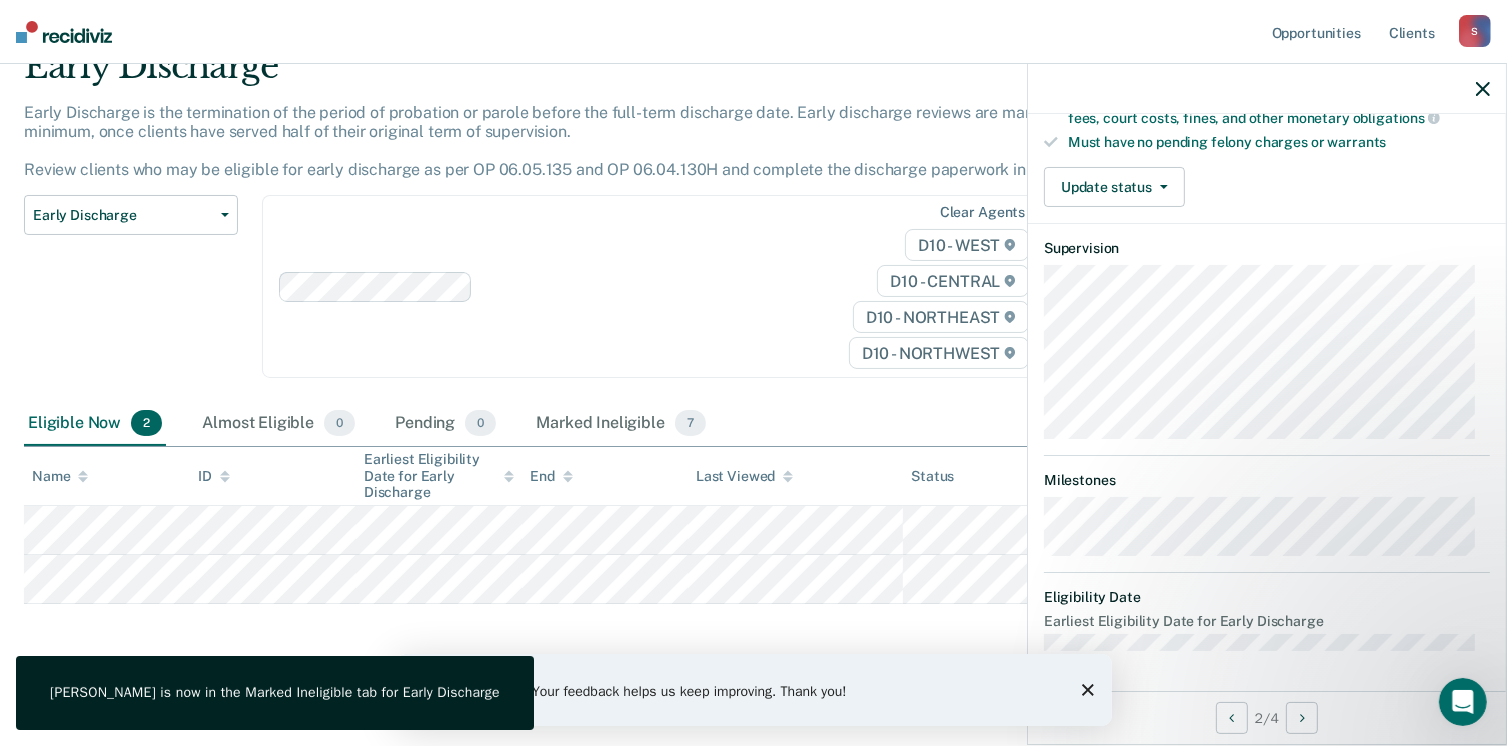 scroll, scrollTop: 371, scrollLeft: 0, axis: vertical 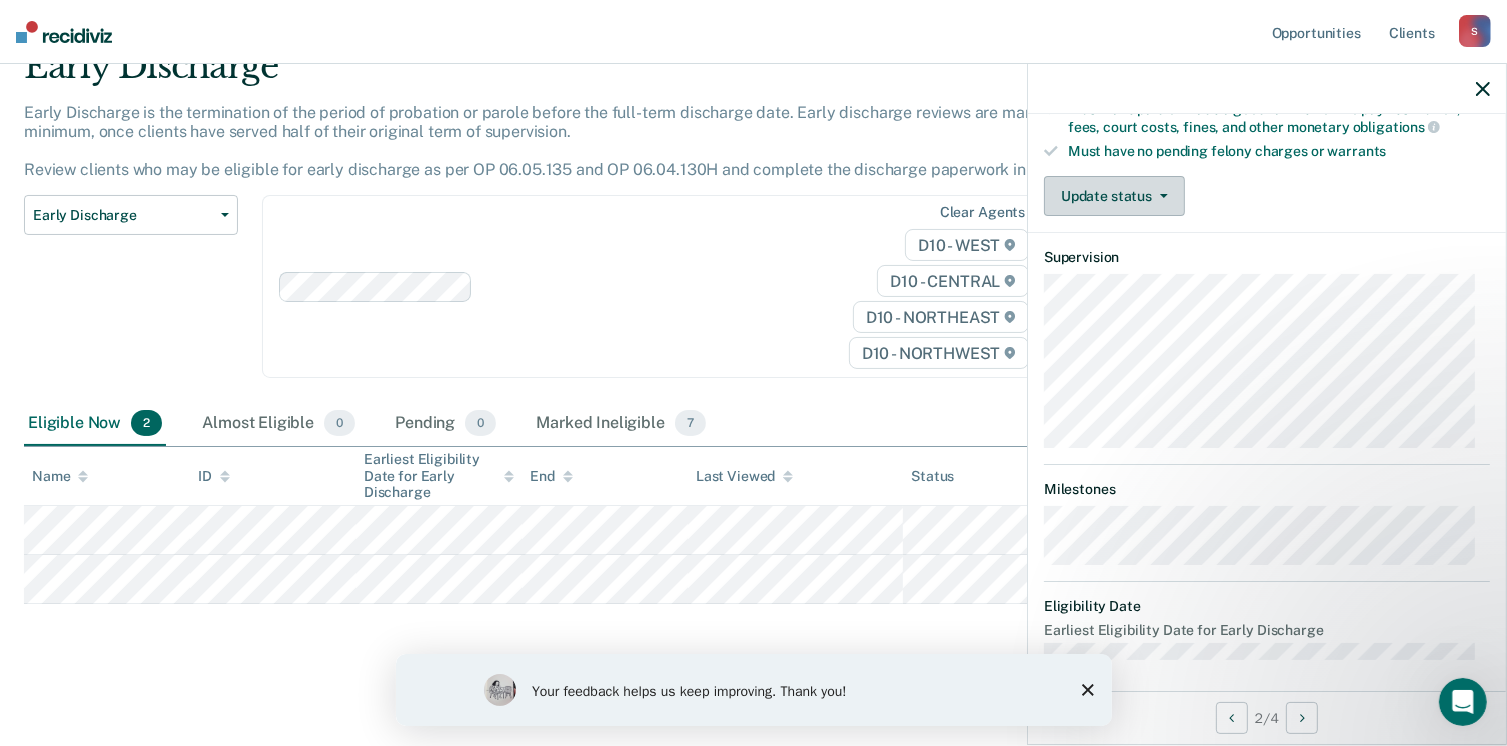 click on "Update status" at bounding box center (1114, 196) 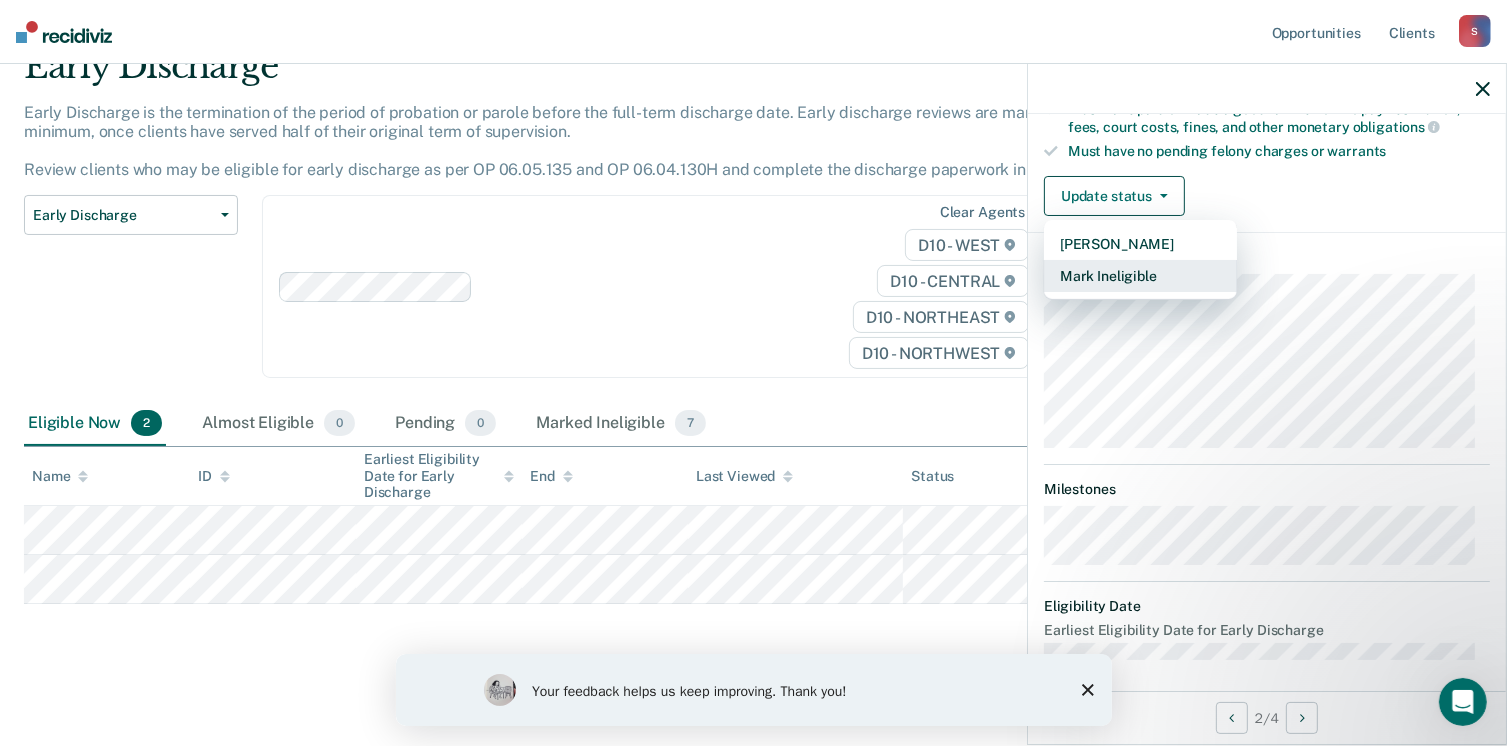 click on "Mark Ineligible" at bounding box center [1140, 276] 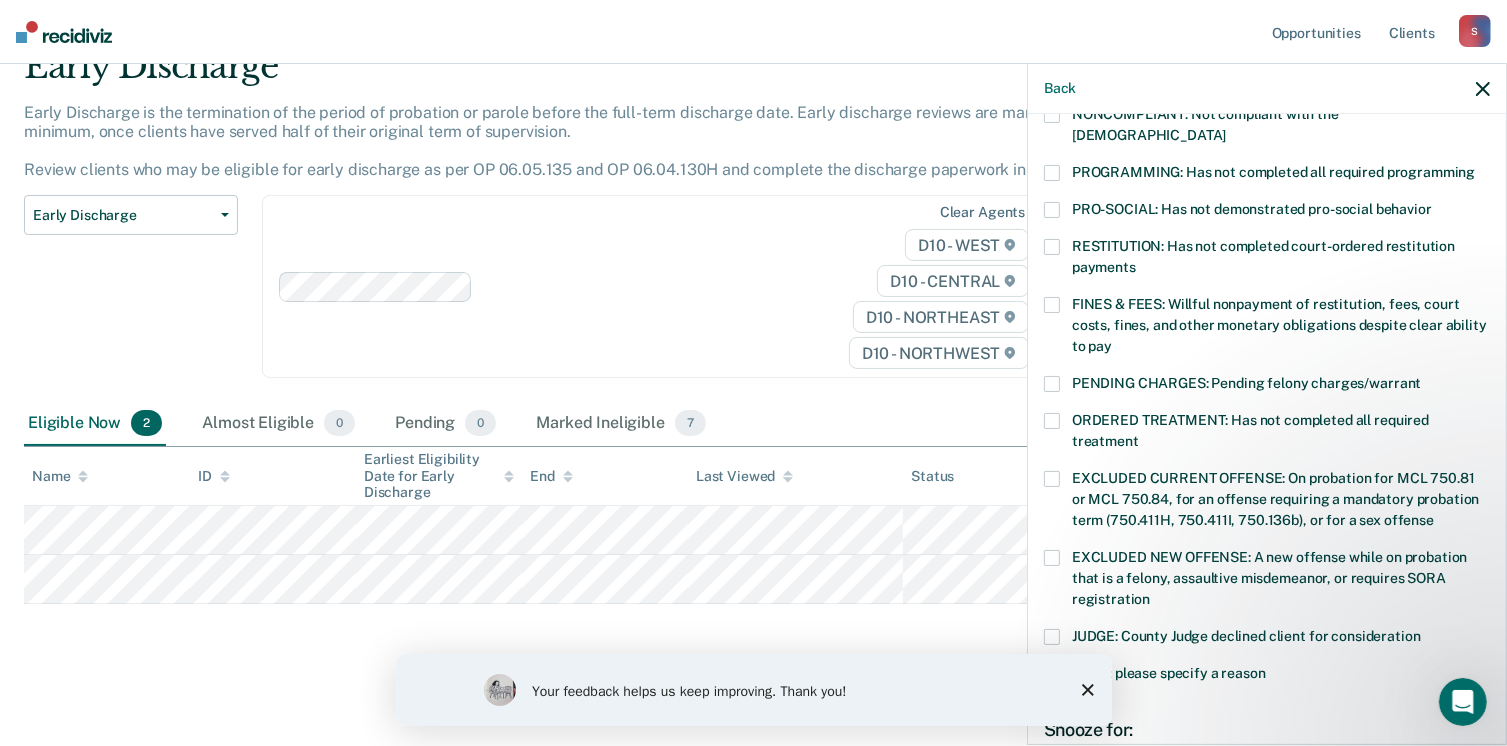 click on "PROGRAMMING: Has not completed all required programming" at bounding box center [1267, 175] 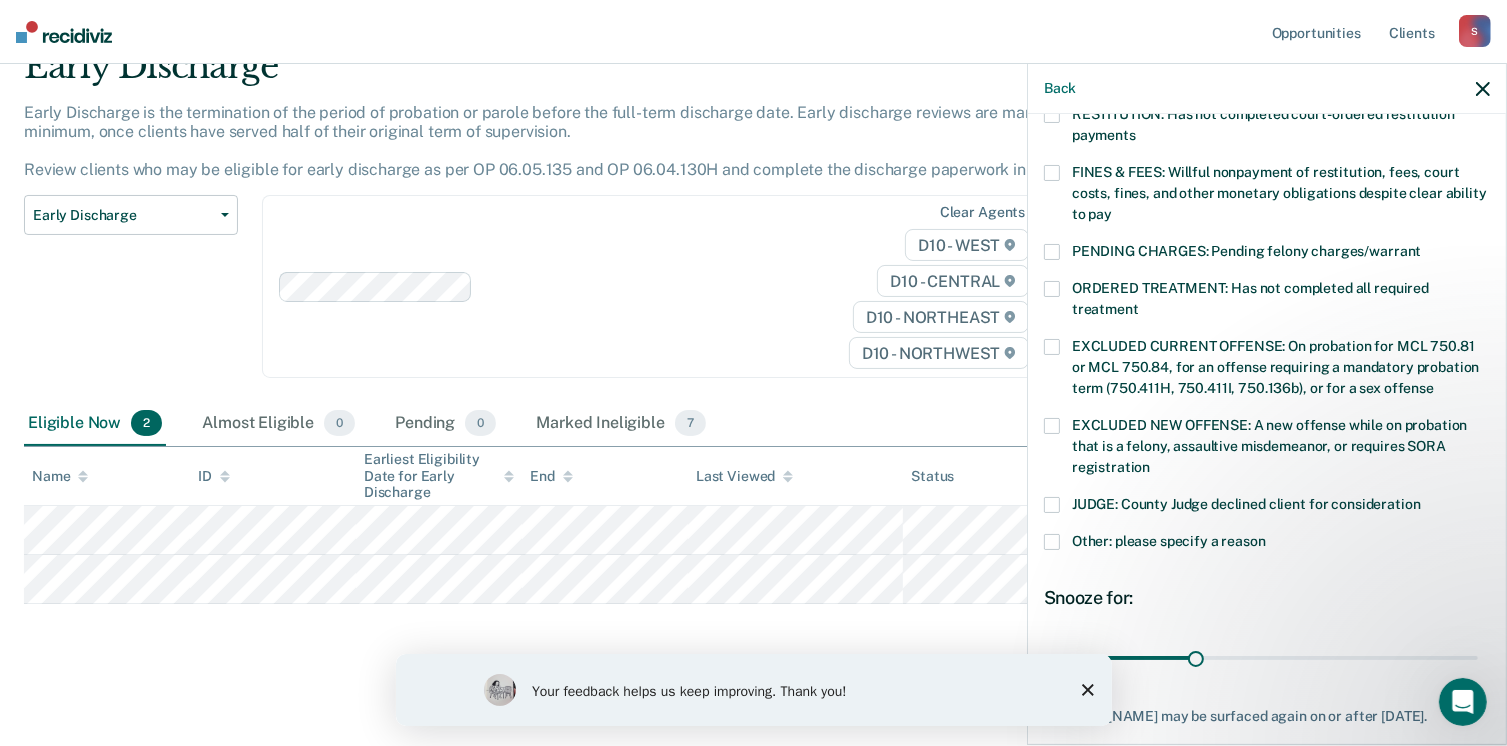 scroll, scrollTop: 630, scrollLeft: 0, axis: vertical 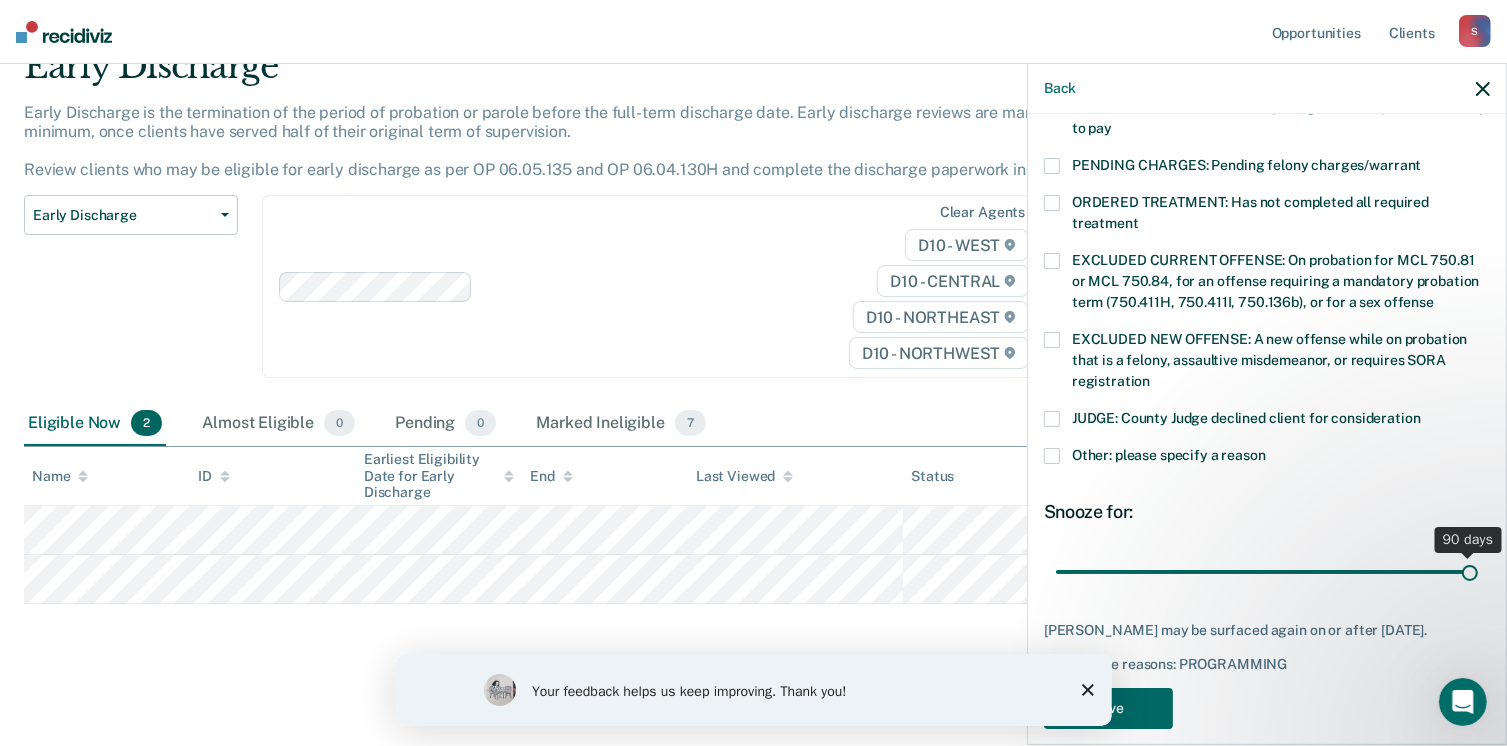drag, startPoint x: 1192, startPoint y: 547, endPoint x: 1490, endPoint y: 519, distance: 299.31253 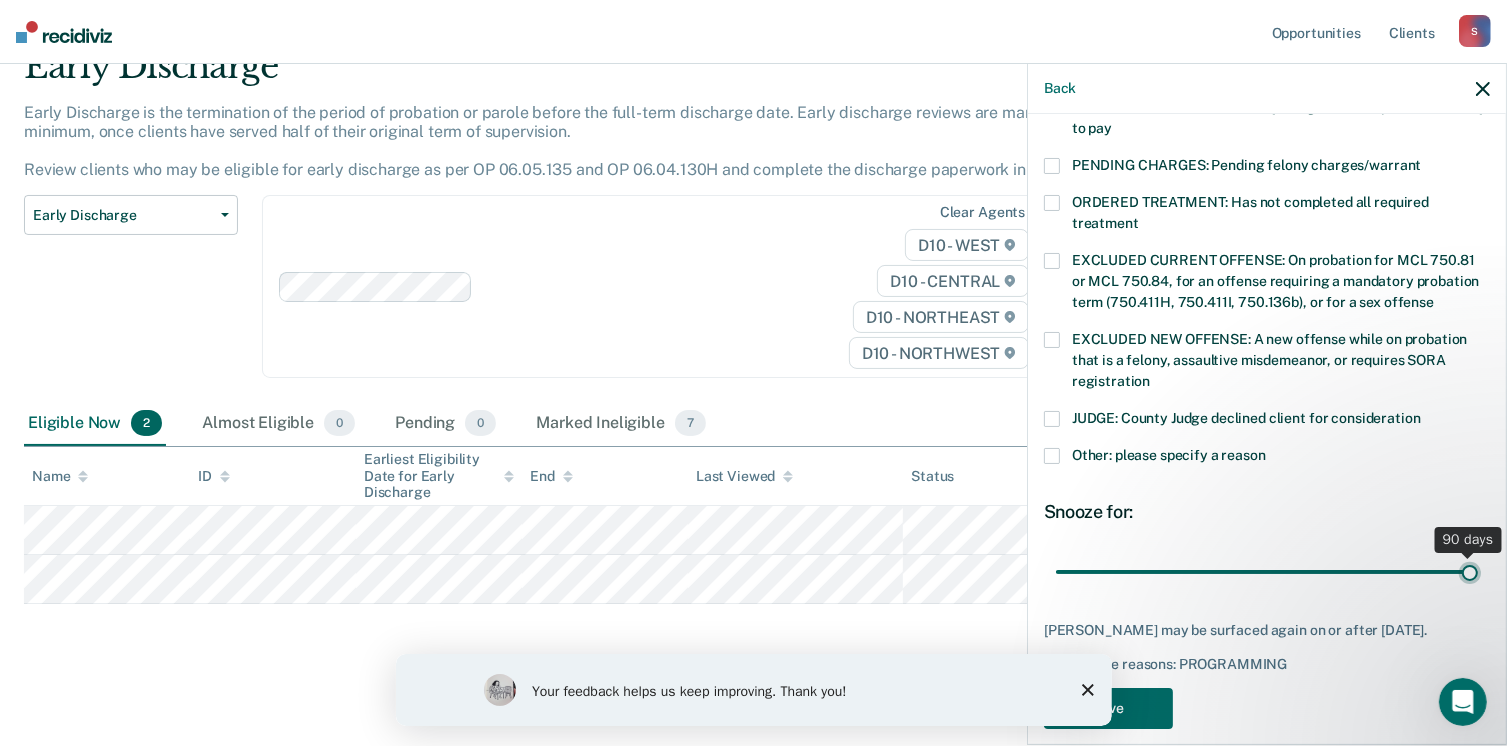 type on "90" 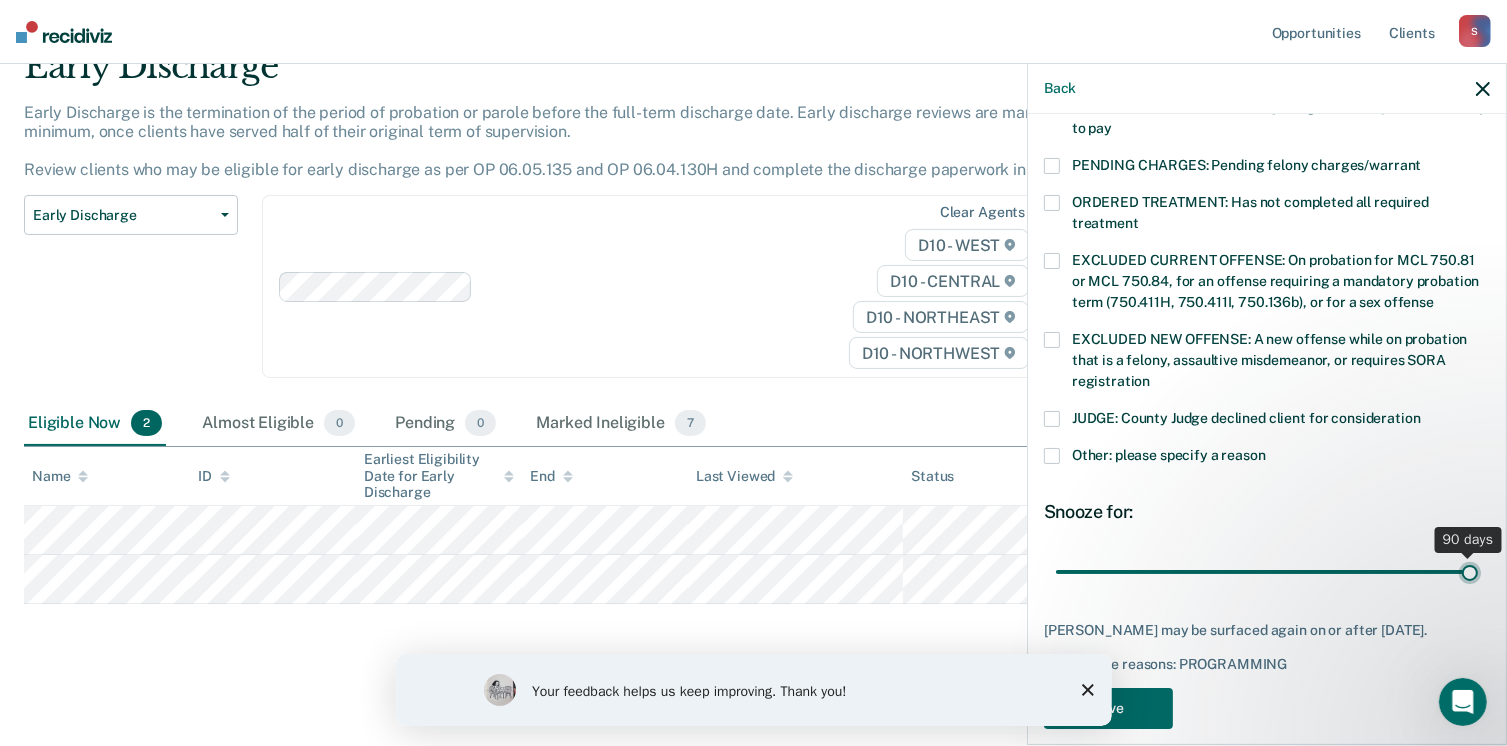 click at bounding box center [1267, 572] 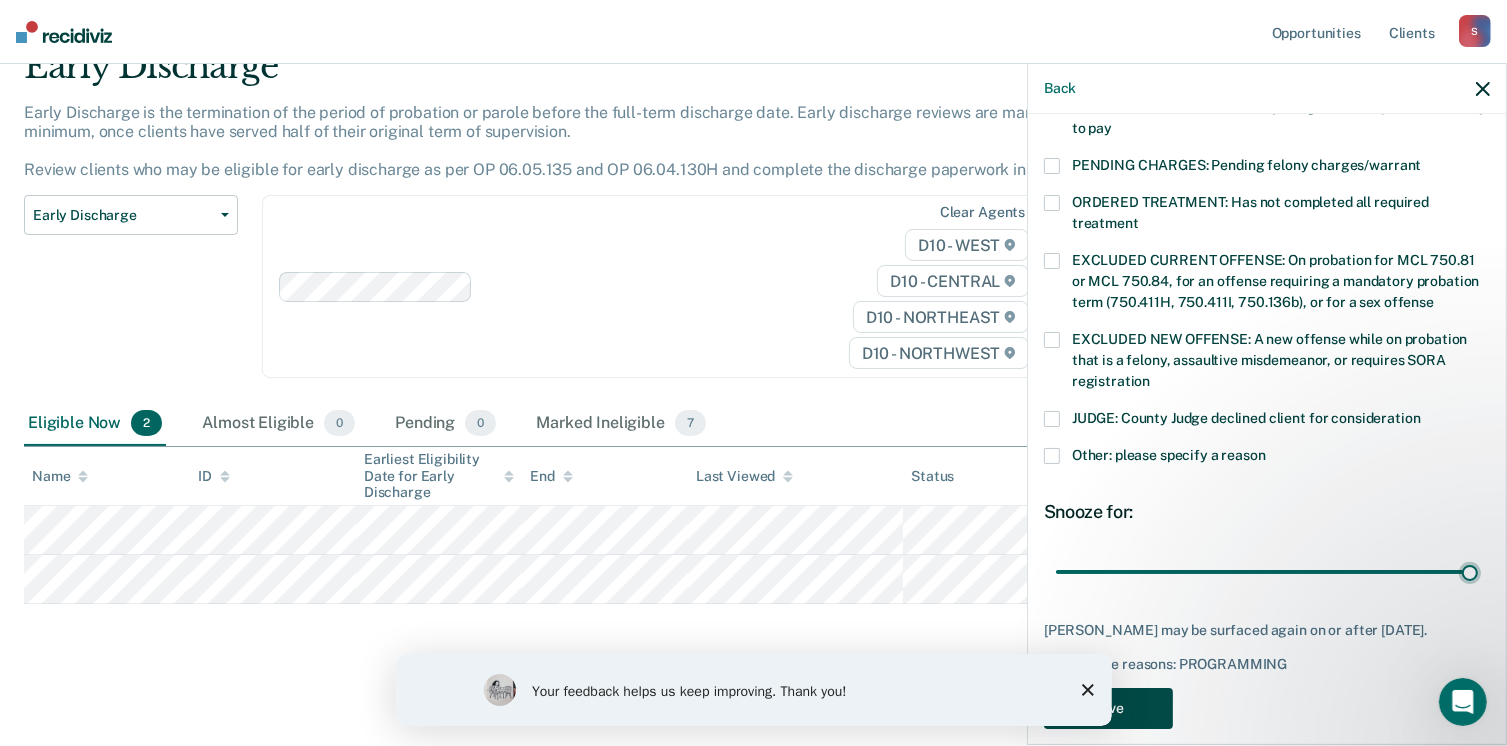 click on "Save" at bounding box center (1108, 708) 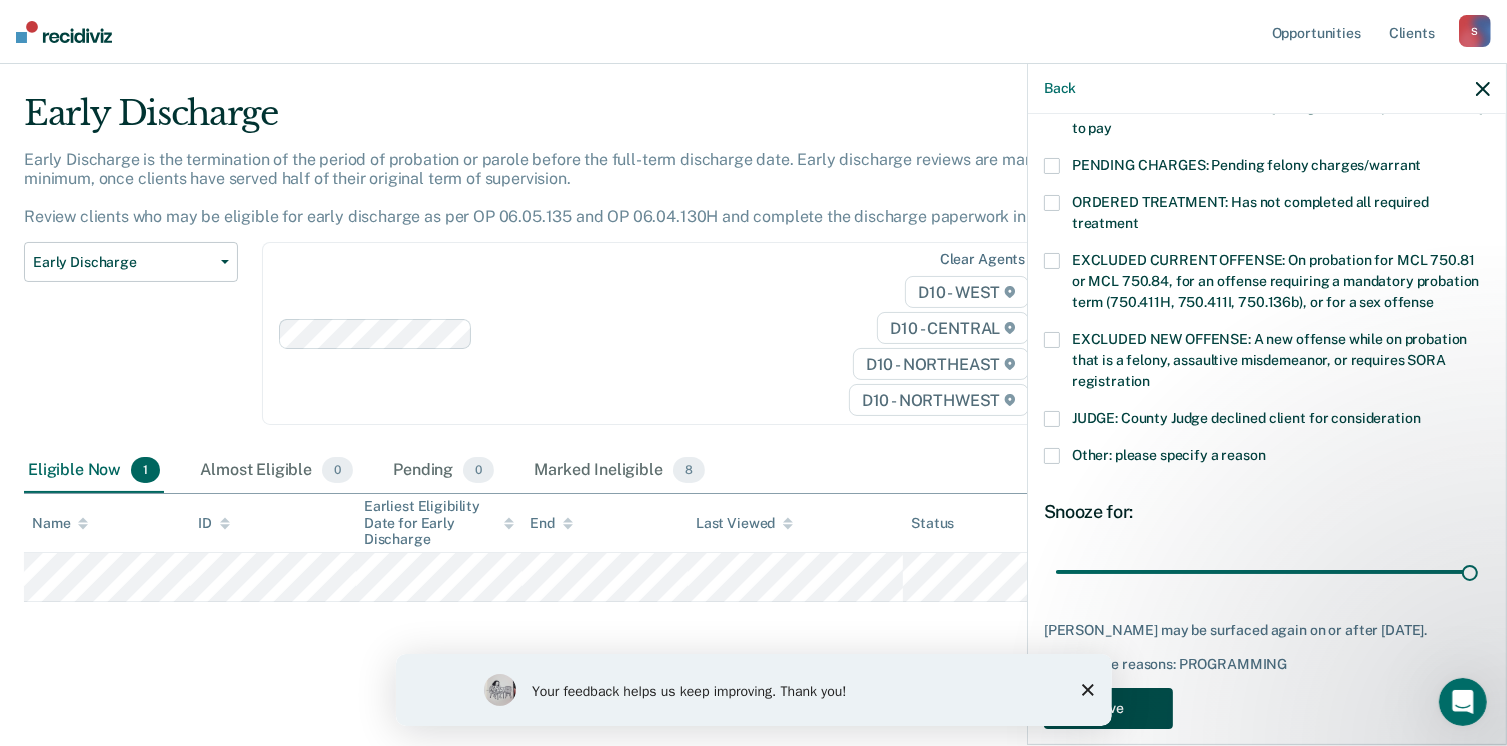 scroll, scrollTop: 42, scrollLeft: 0, axis: vertical 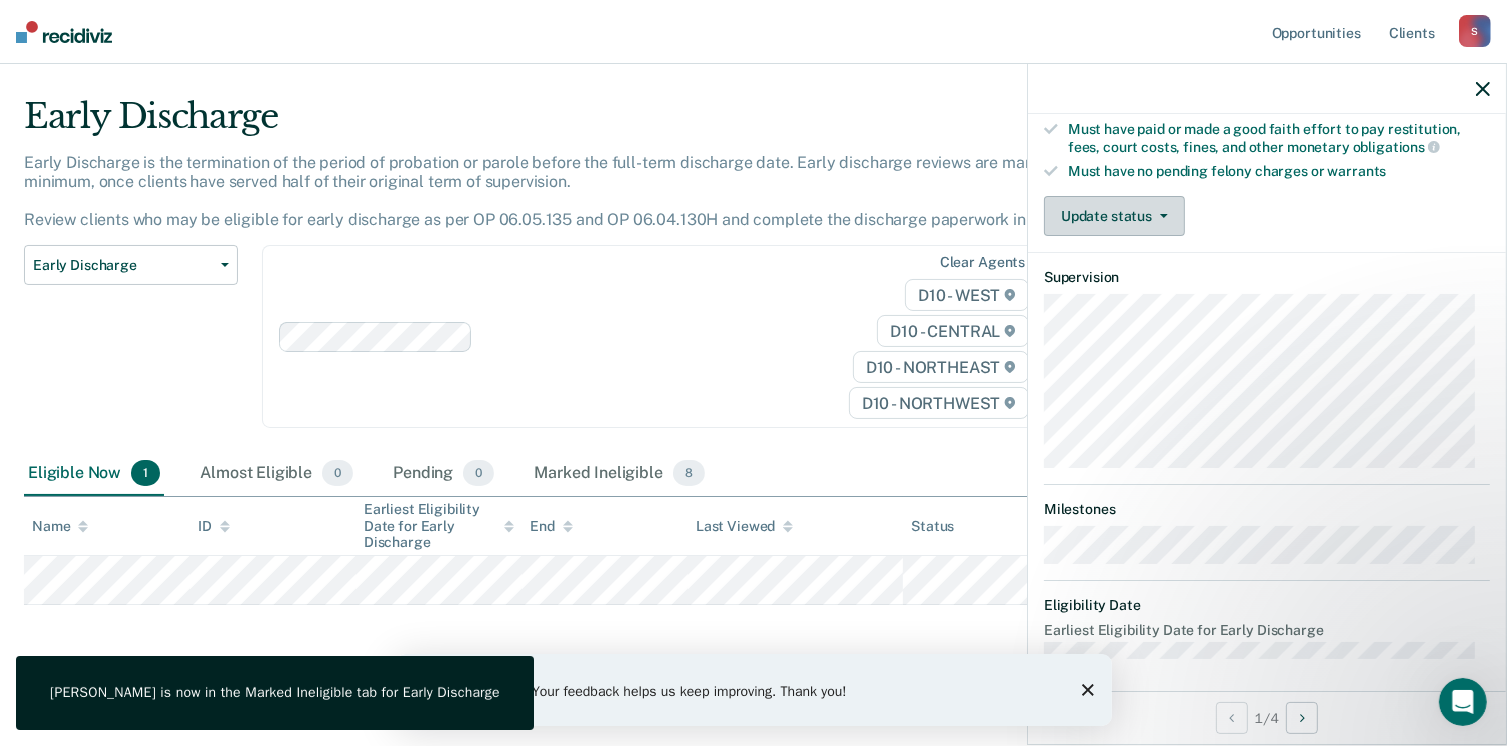 click on "Update status" at bounding box center (1114, 216) 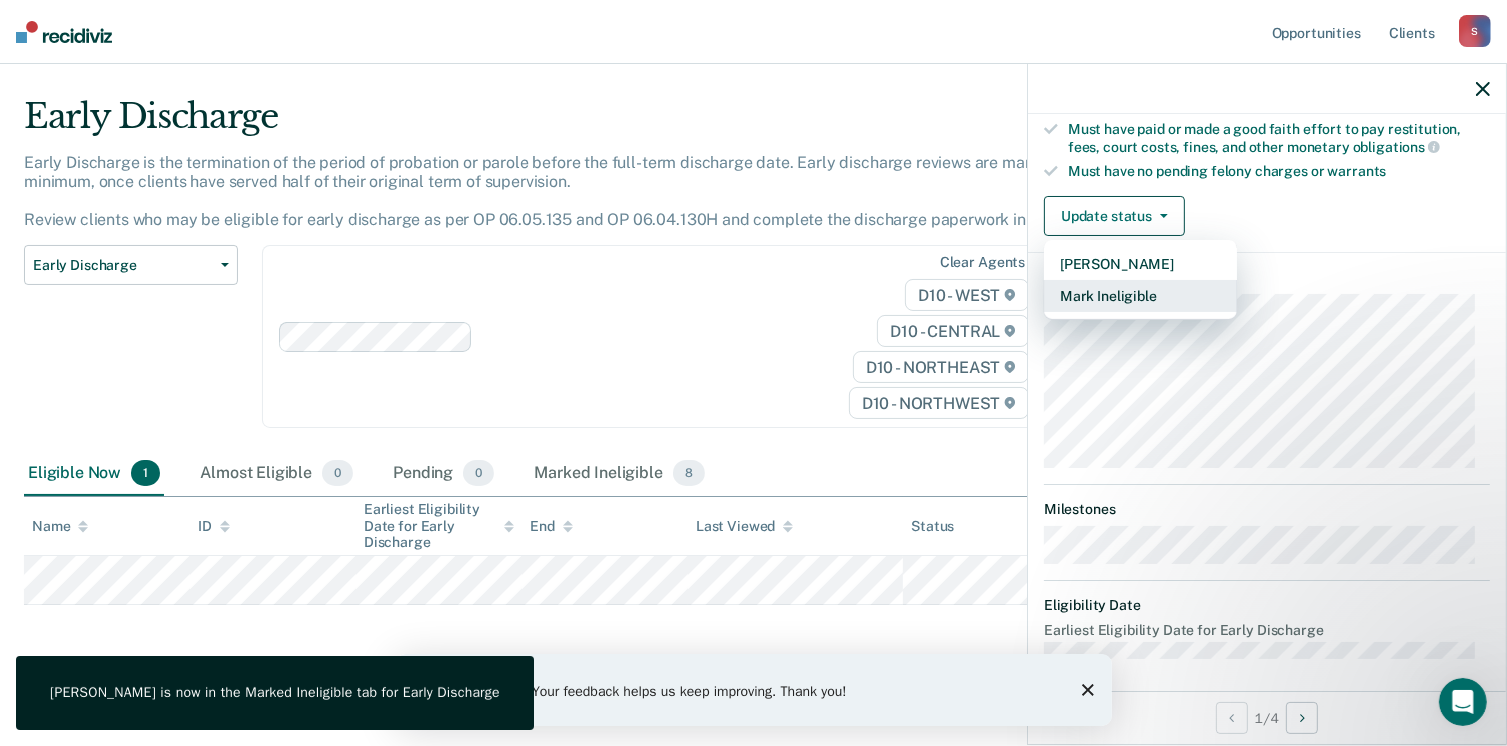 click on "Mark Ineligible" at bounding box center (1140, 296) 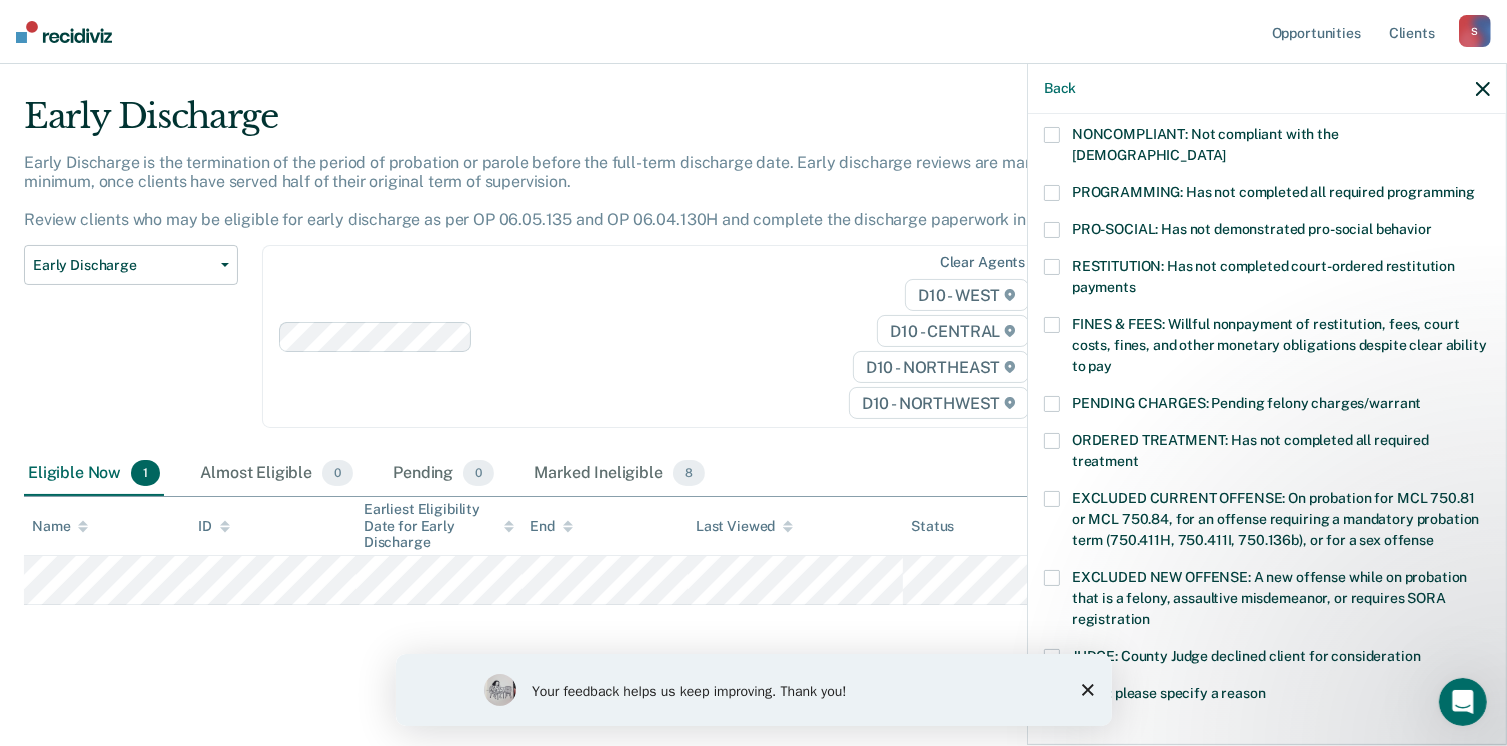 click on "PROGRAMMING: Has not completed all required programming" at bounding box center (1267, 195) 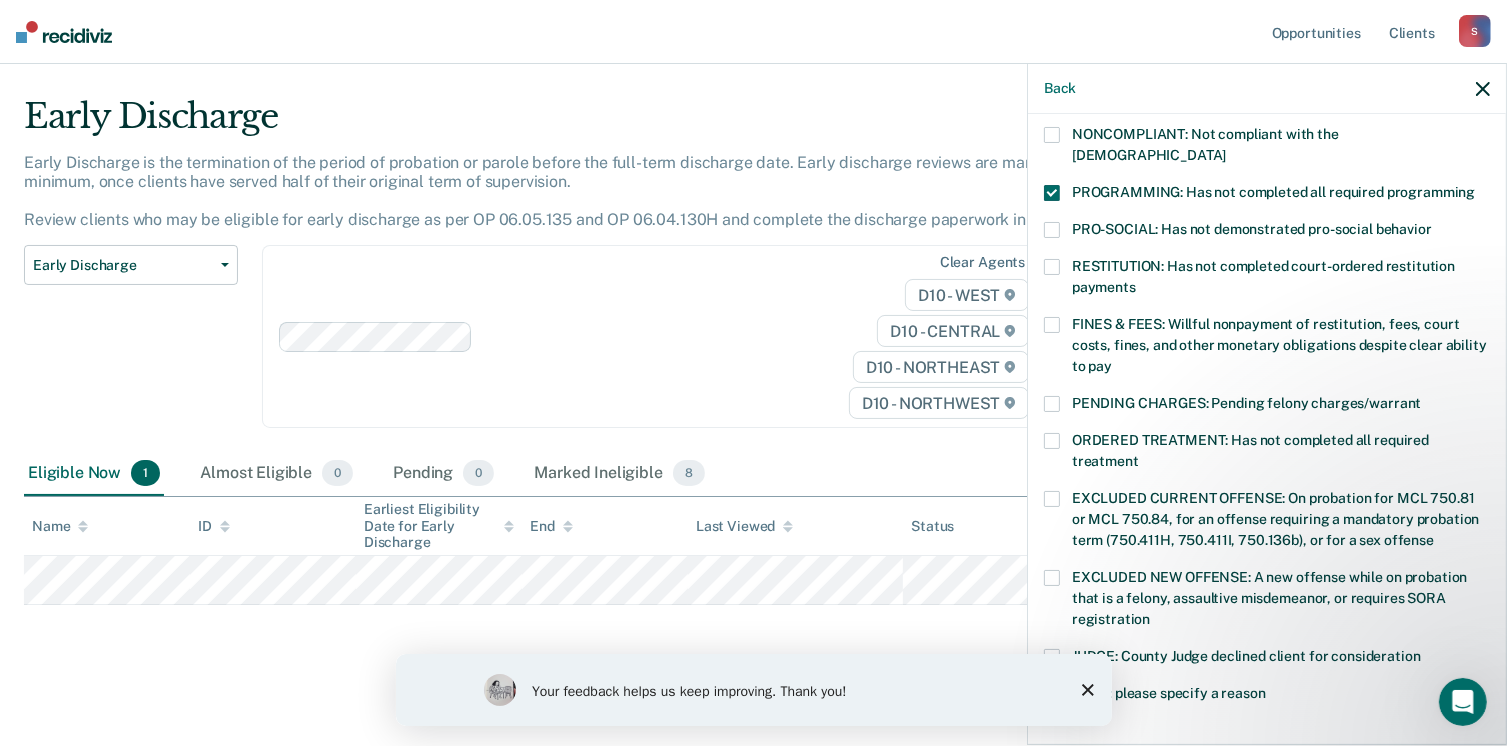 click at bounding box center [1052, 325] 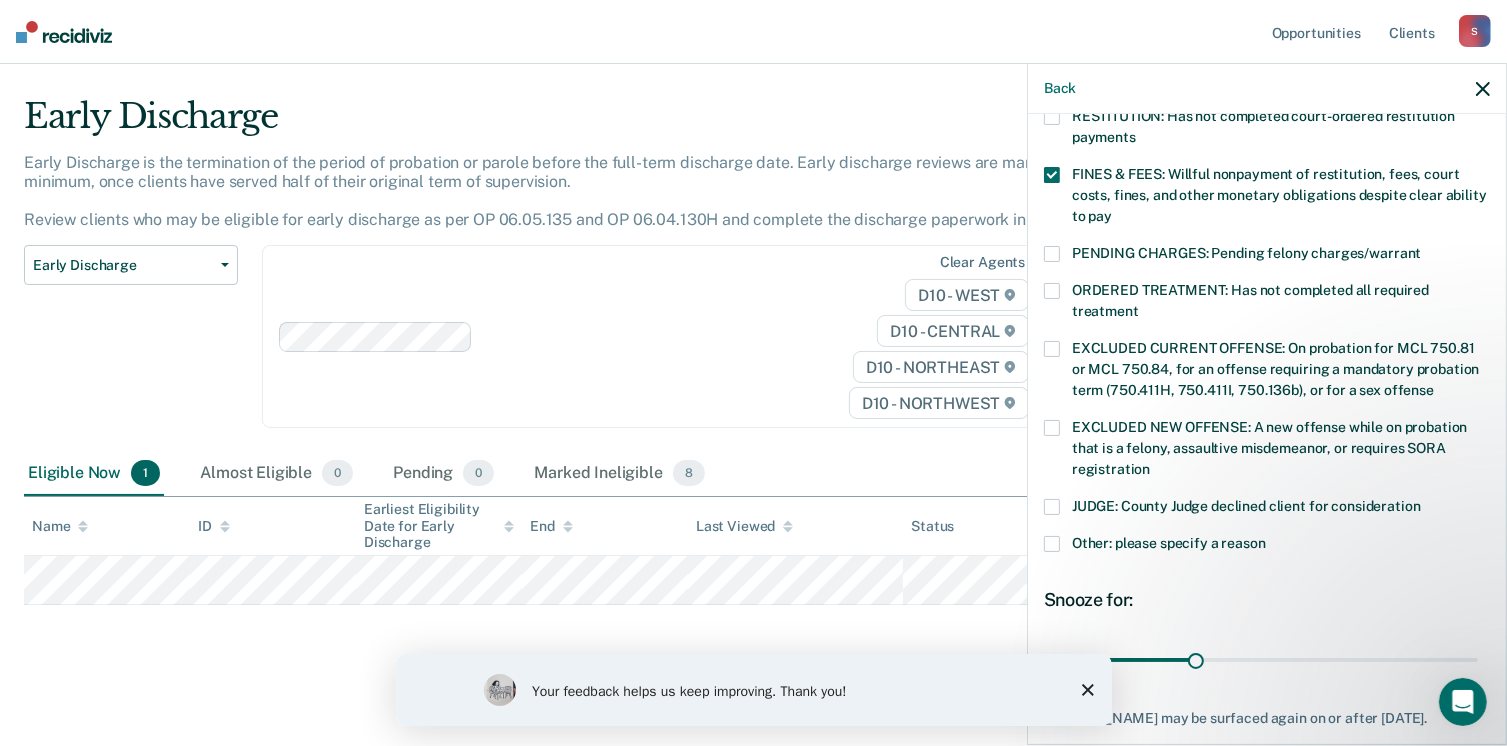 scroll, scrollTop: 630, scrollLeft: 0, axis: vertical 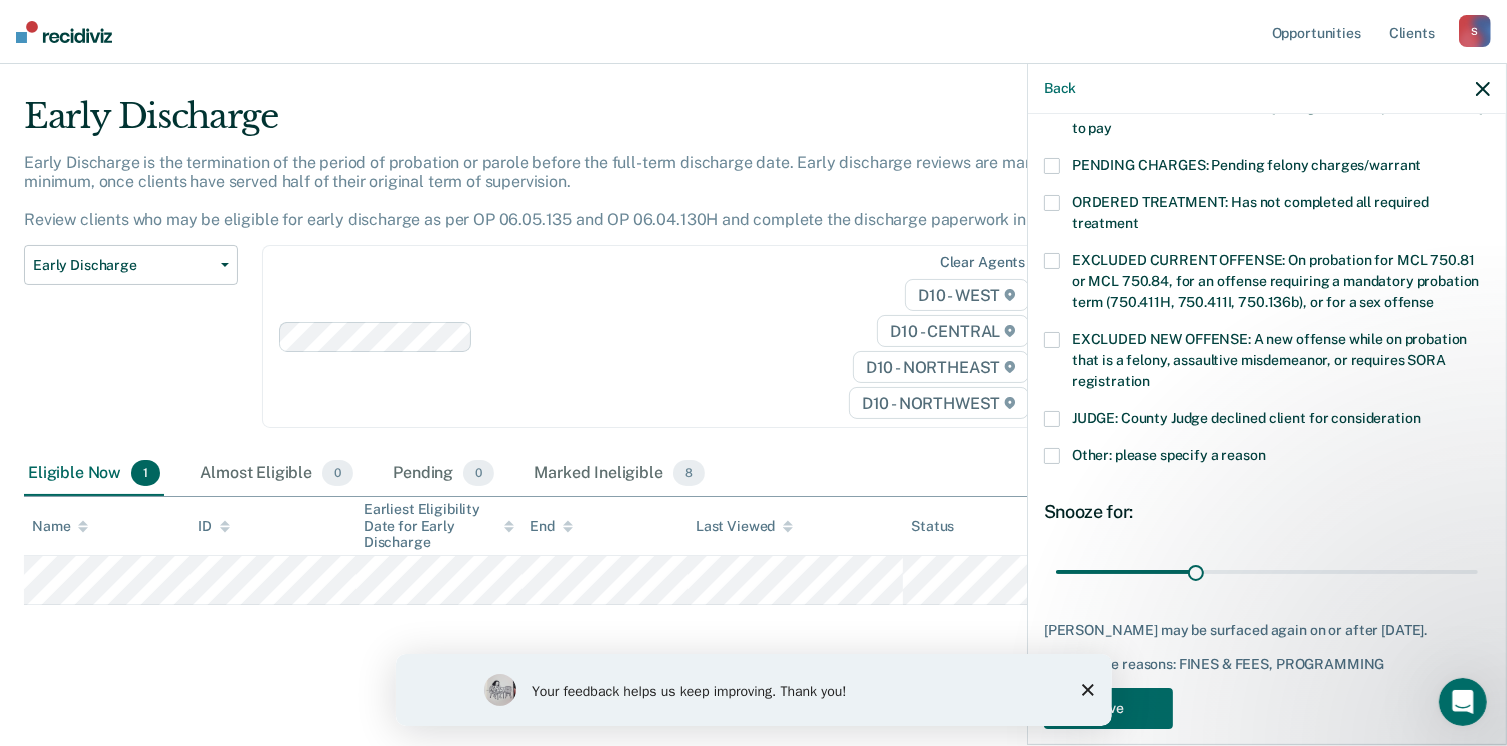 click on "ORDERED TREATMENT: Has not completed all required treatment" at bounding box center [1267, 216] 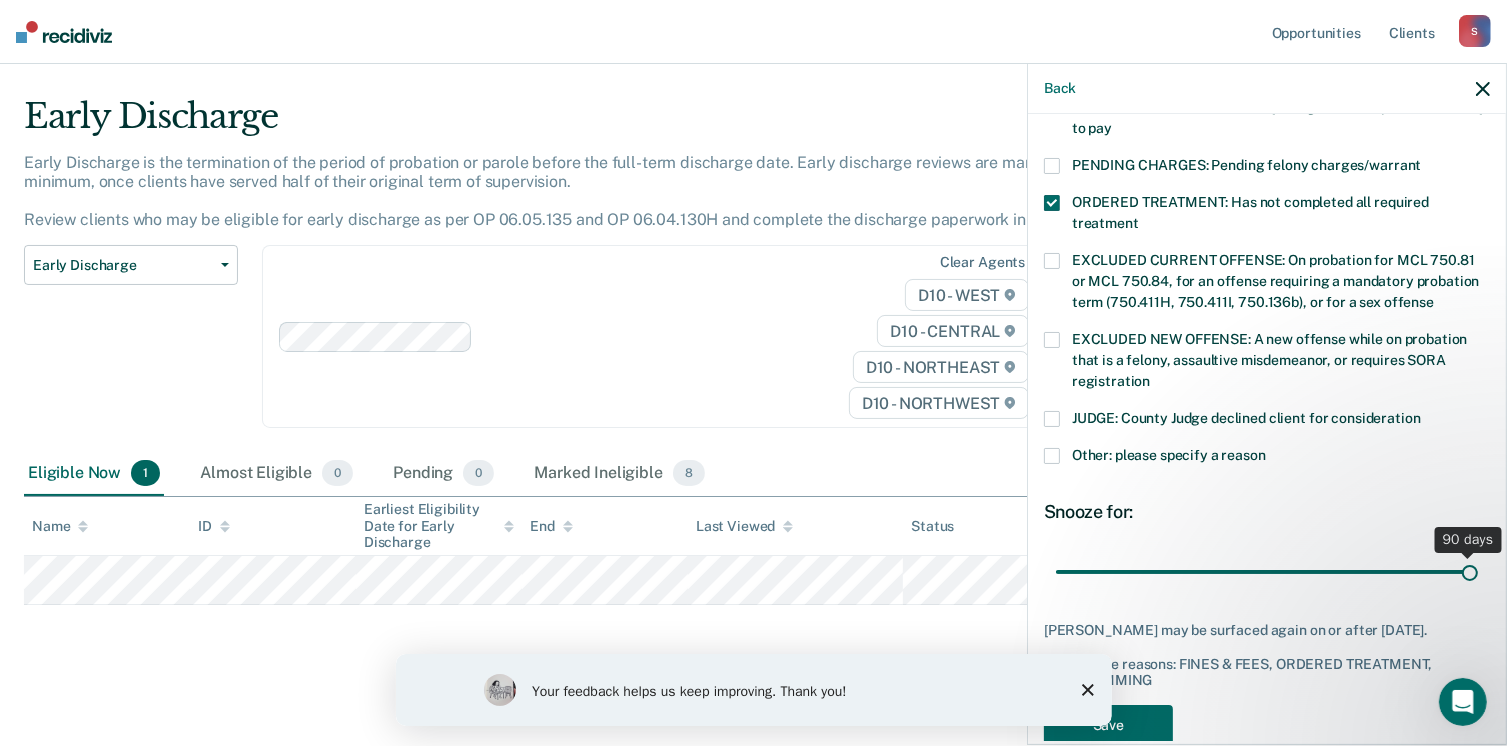 drag, startPoint x: 1192, startPoint y: 545, endPoint x: 1528, endPoint y: 518, distance: 337.08307 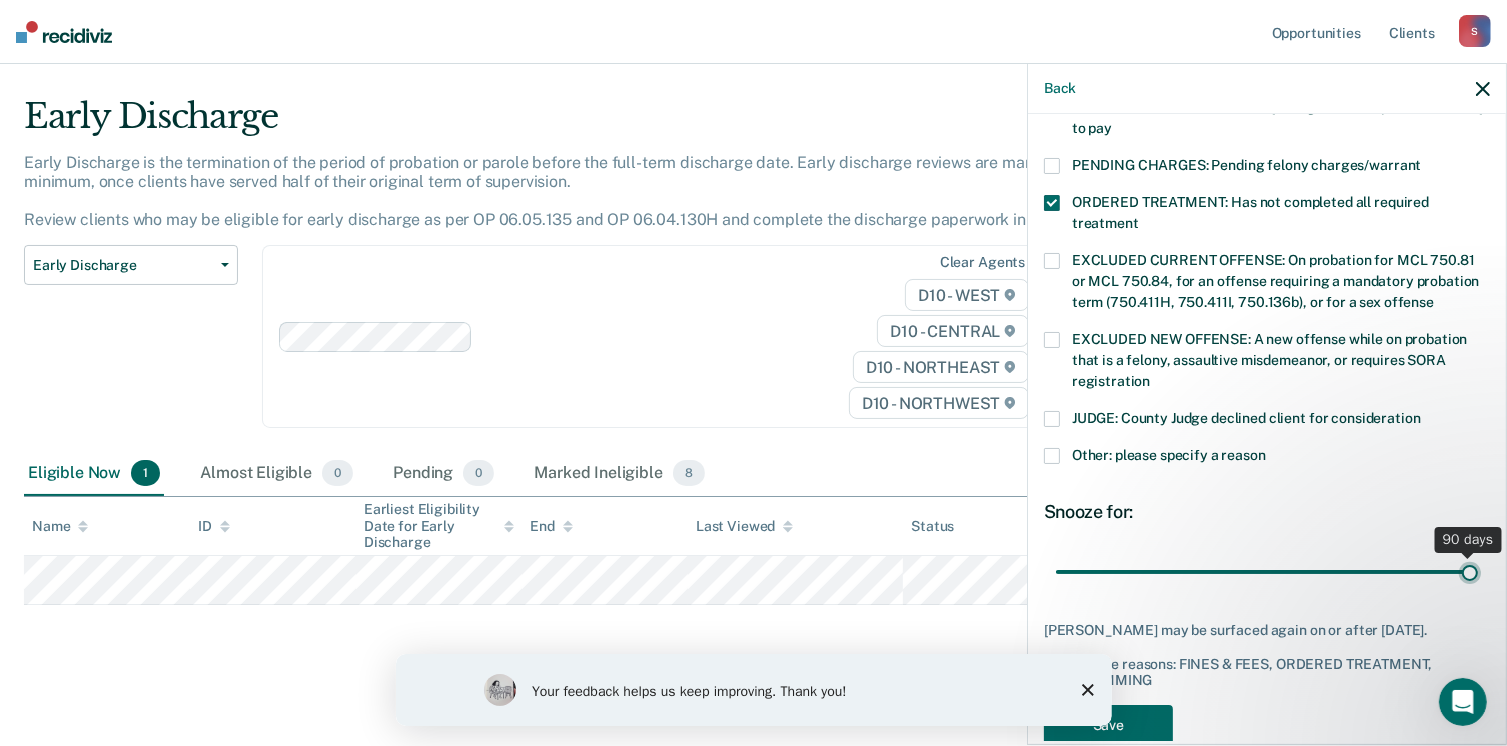 type on "90" 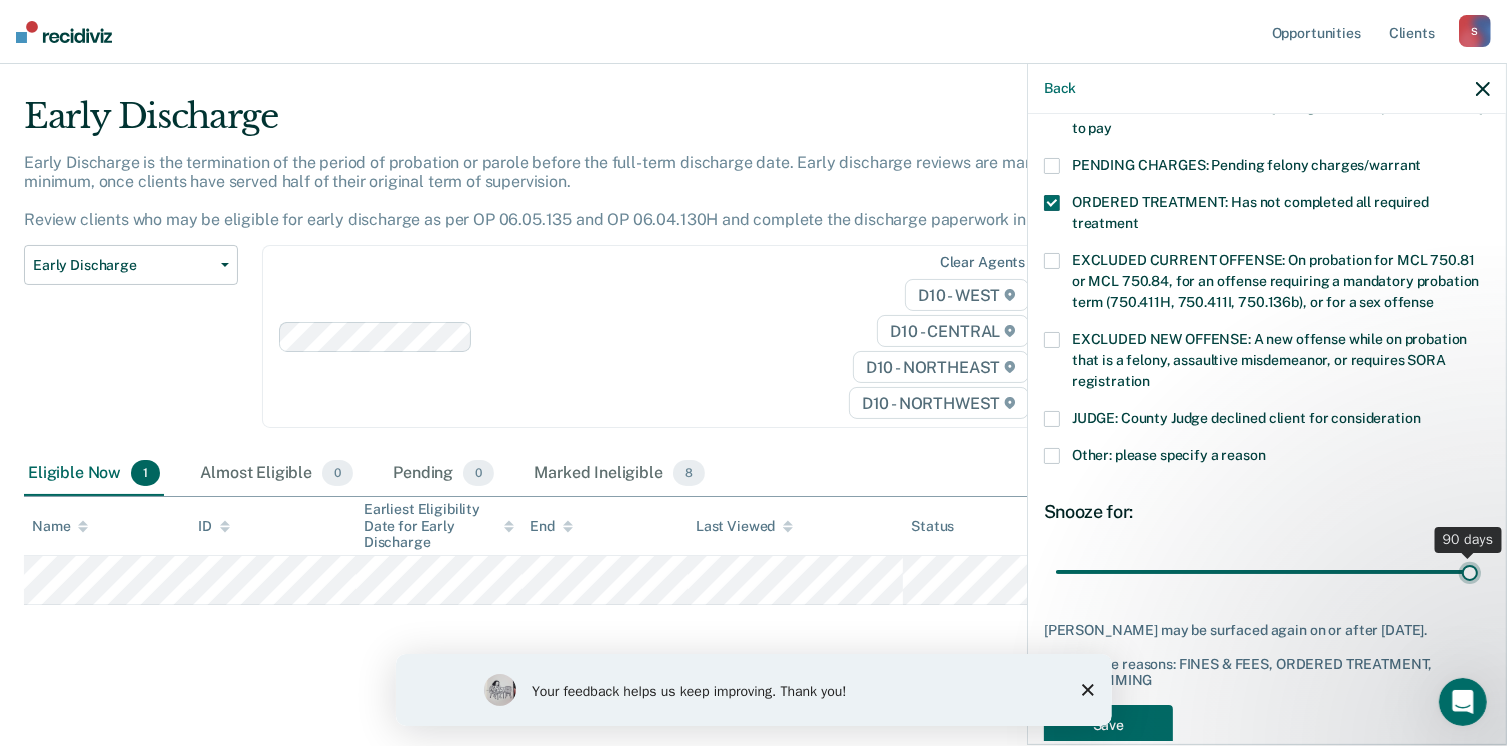 click at bounding box center [1267, 572] 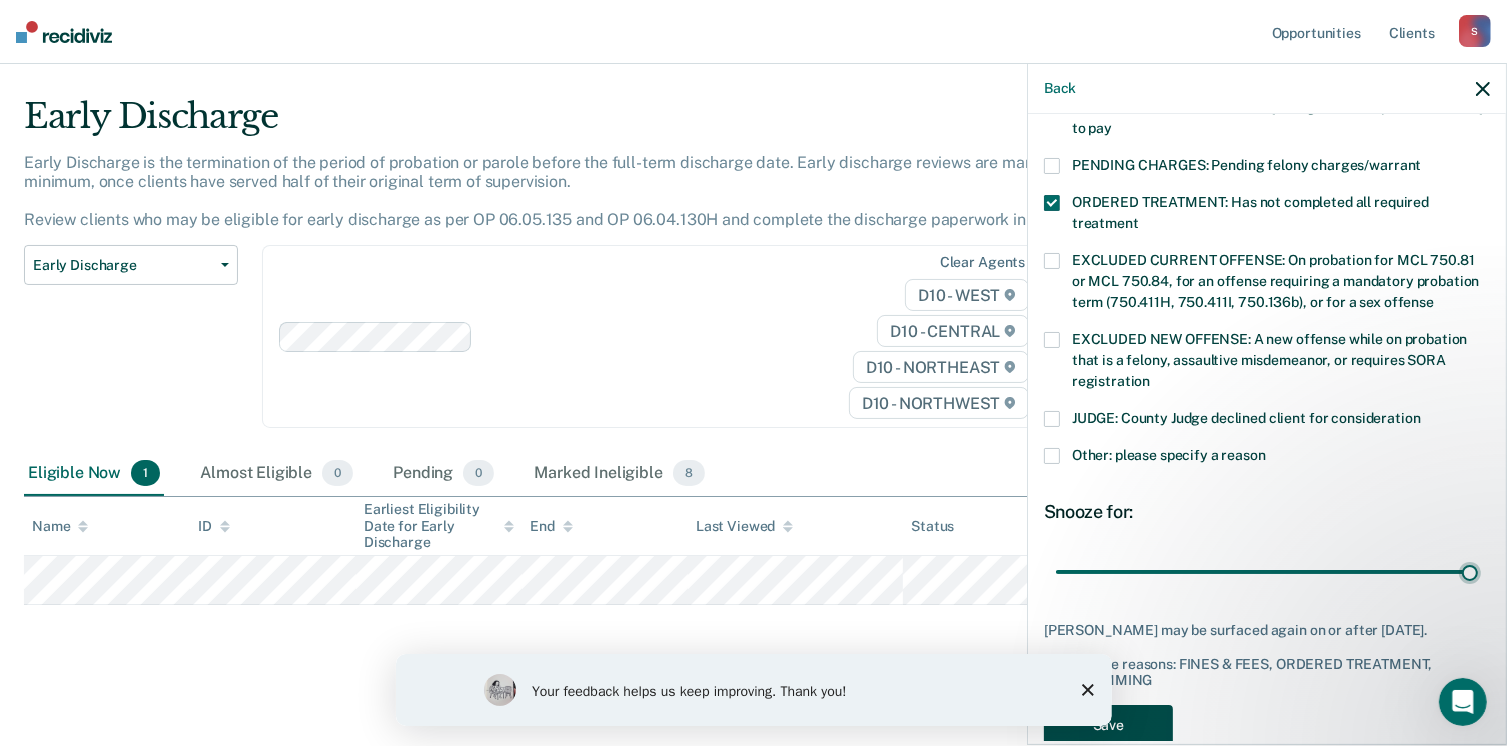 click on "Save" at bounding box center (1108, 725) 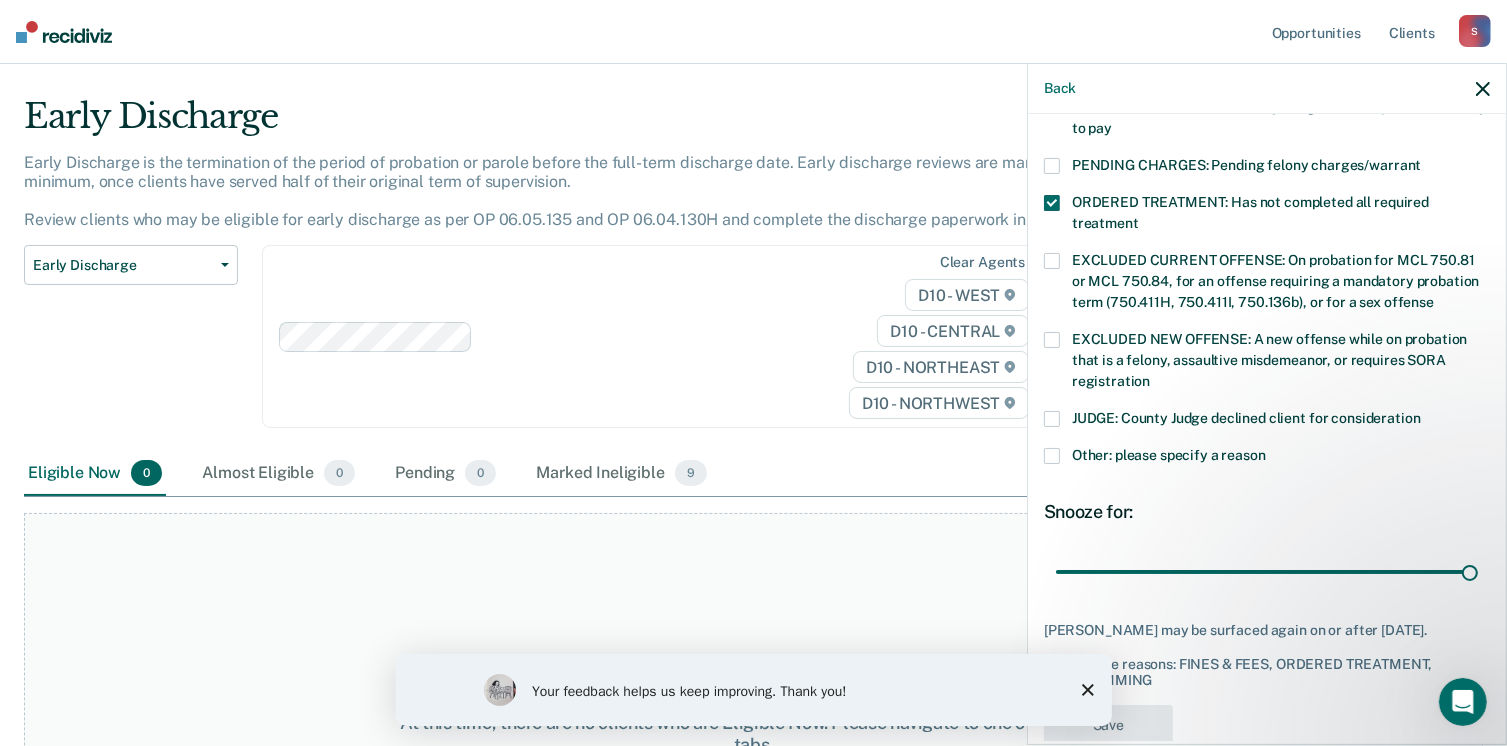 scroll, scrollTop: 556, scrollLeft: 0, axis: vertical 